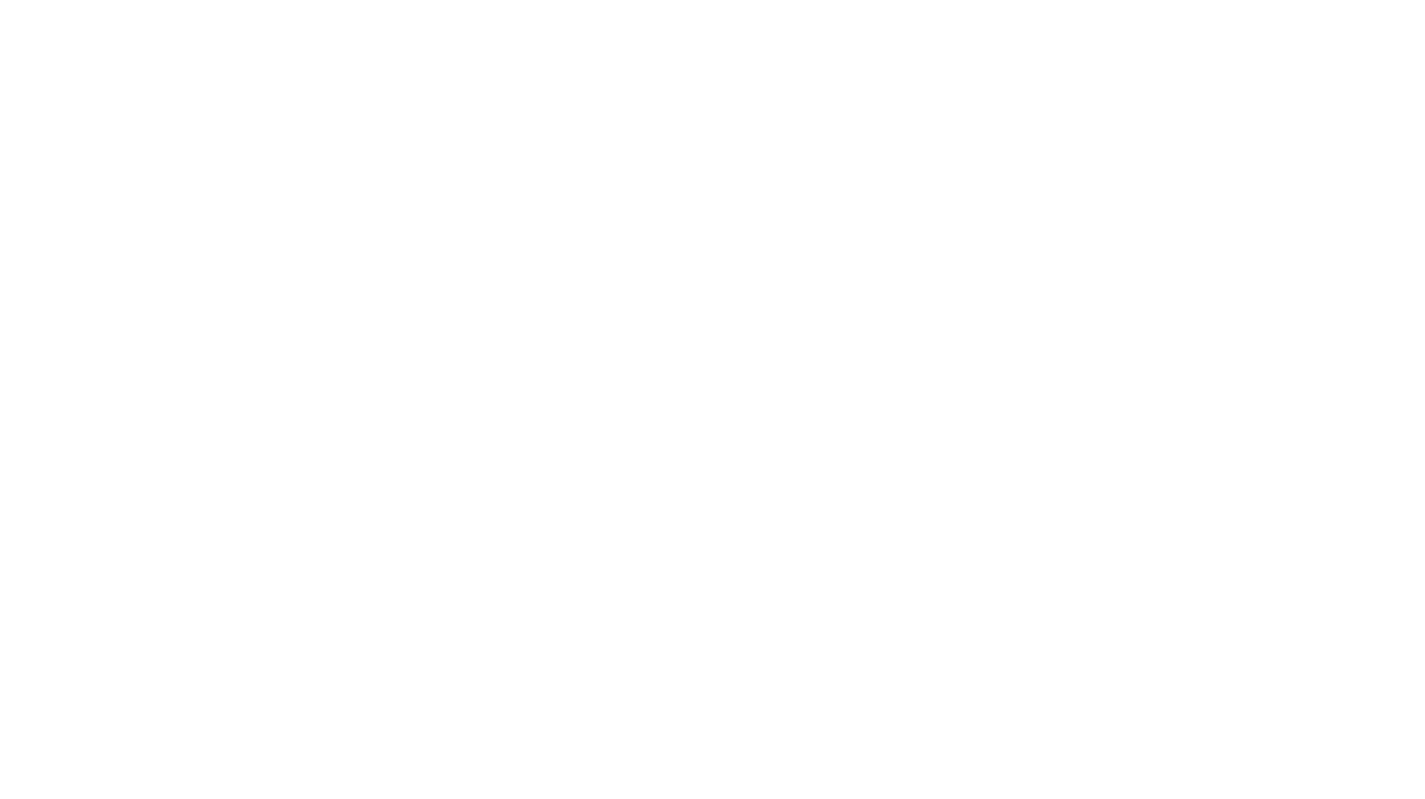 scroll, scrollTop: 0, scrollLeft: 0, axis: both 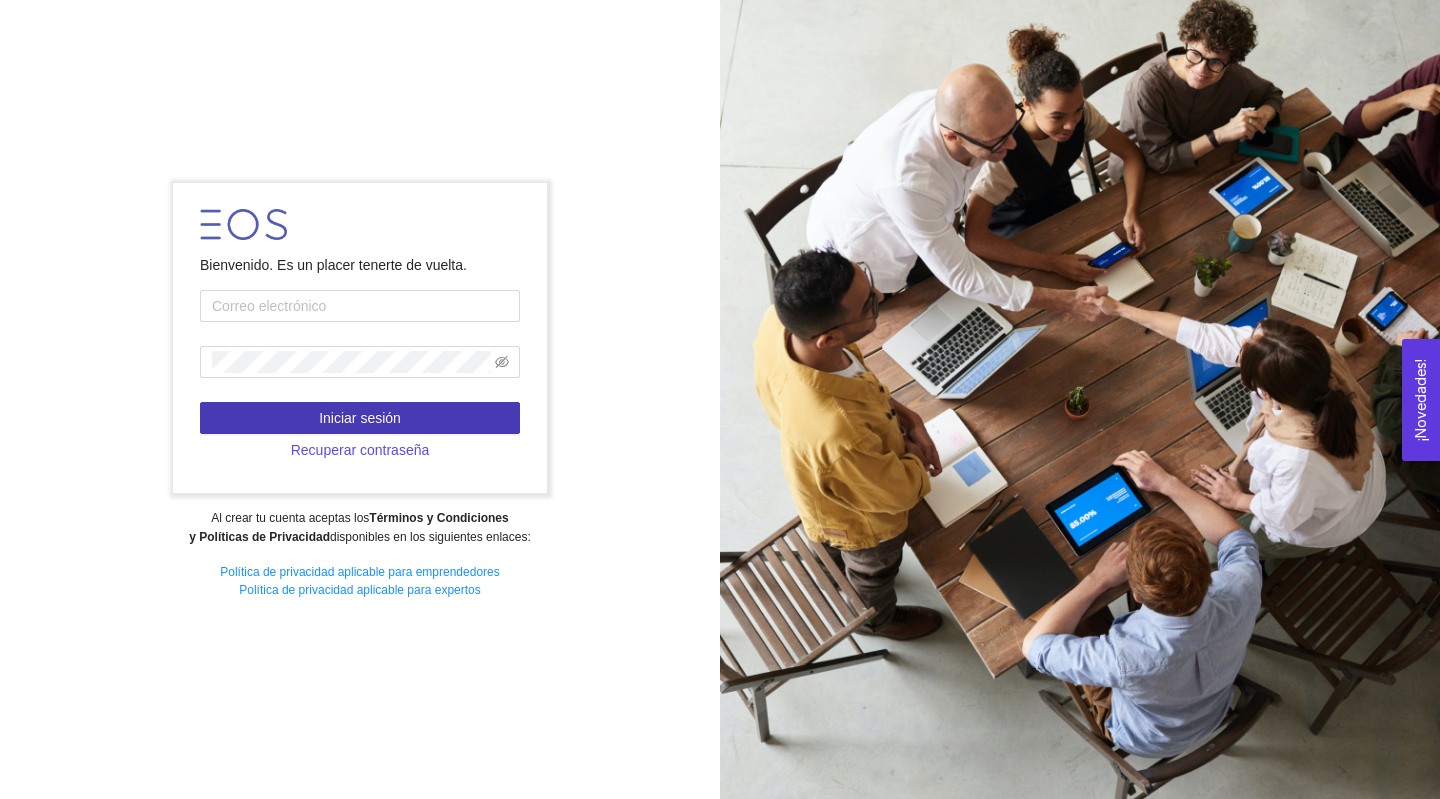 type on "[PERSON_NAME][EMAIL_ADDRESS][PERSON_NAME][PERSON_NAME][DOMAIN_NAME]" 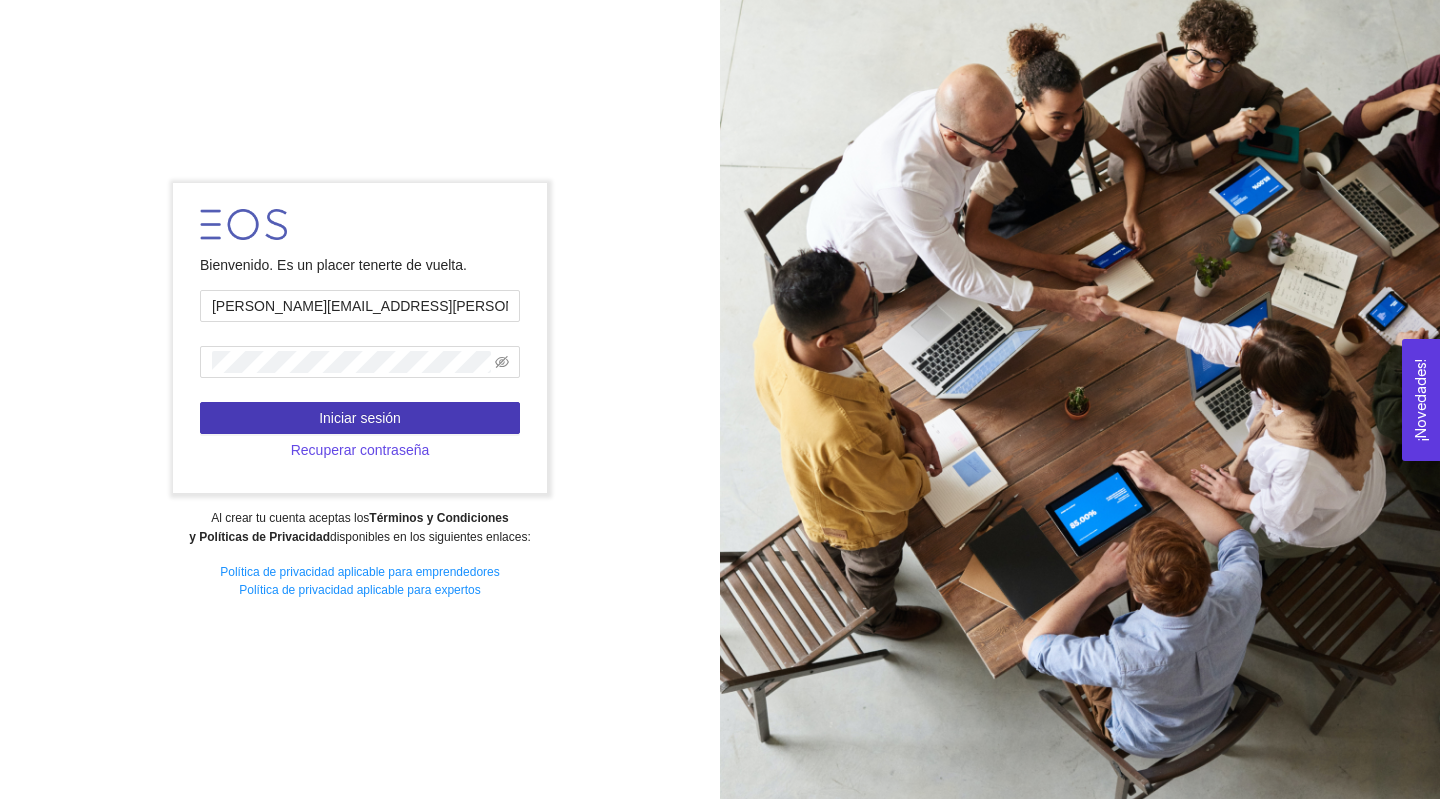 click on "Iniciar sesión" at bounding box center (360, 418) 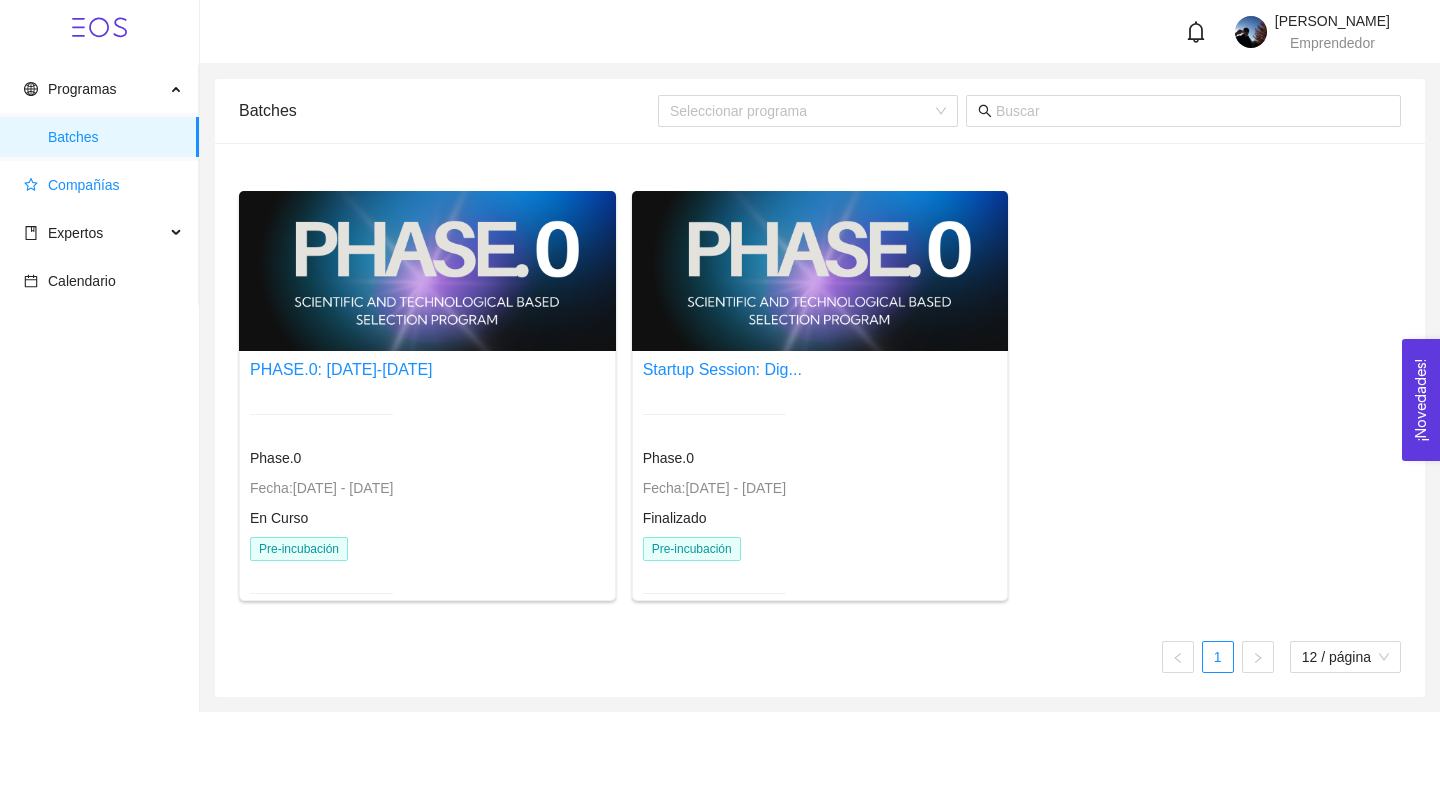 click on "Compañías" at bounding box center (84, 185) 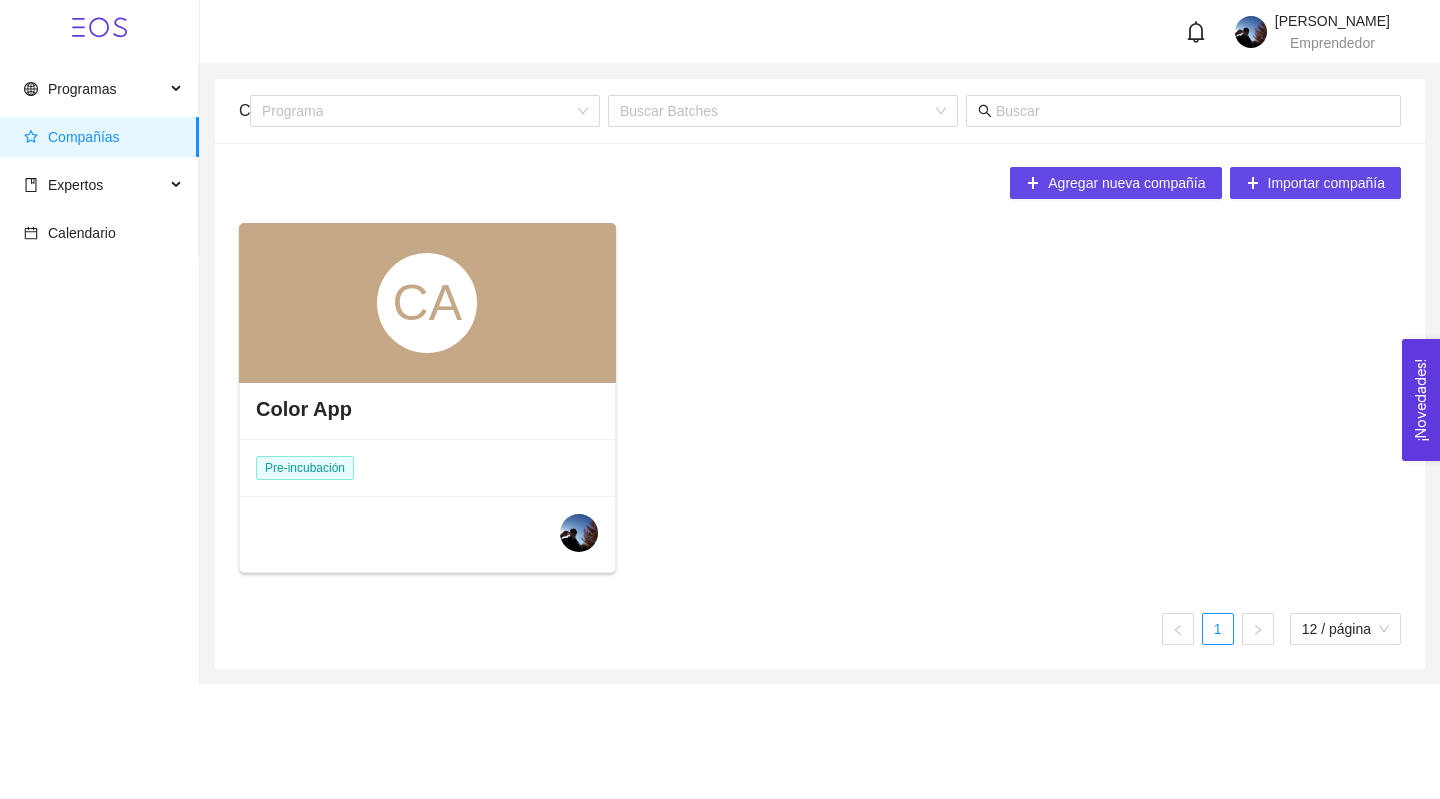 click on "CA" at bounding box center (427, 303) 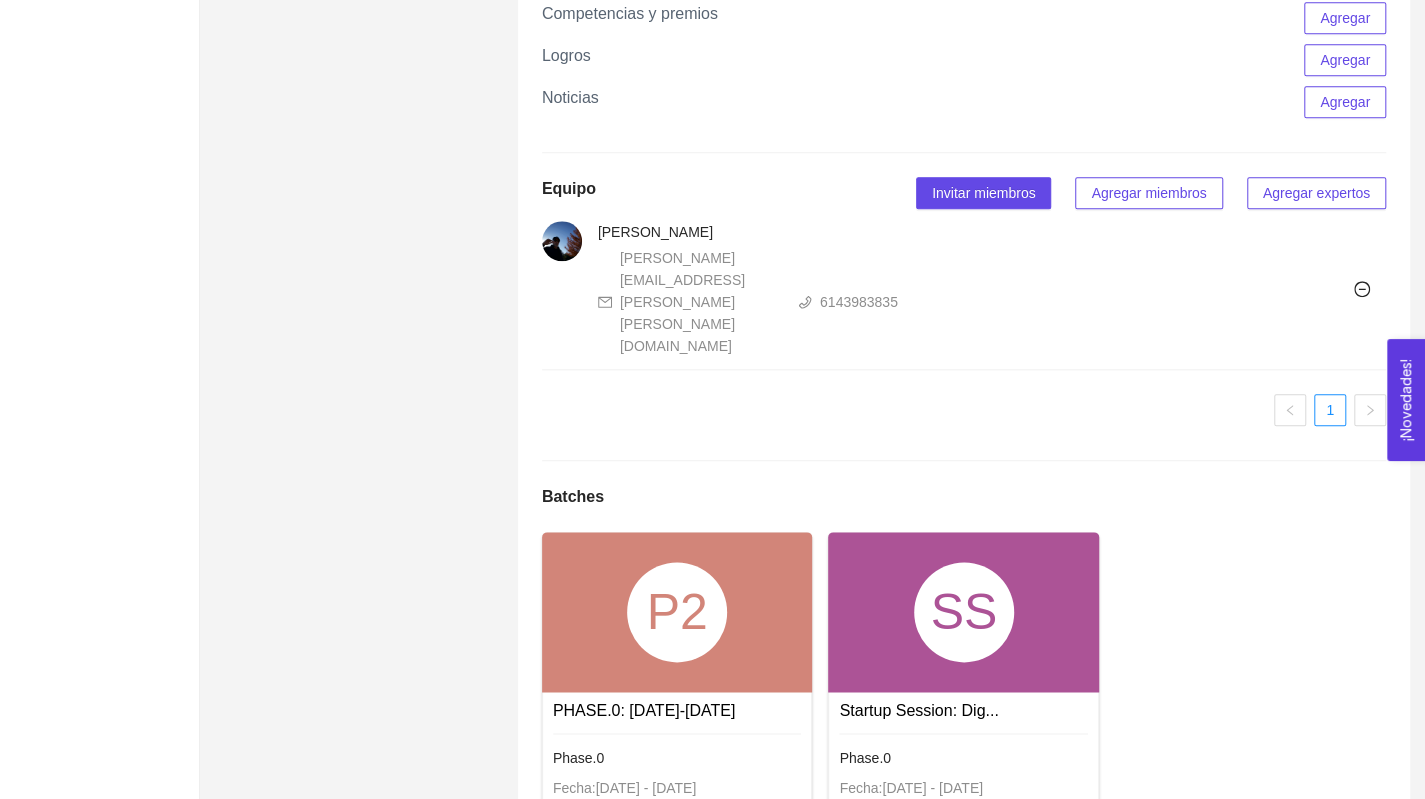 scroll, scrollTop: 1138, scrollLeft: 0, axis: vertical 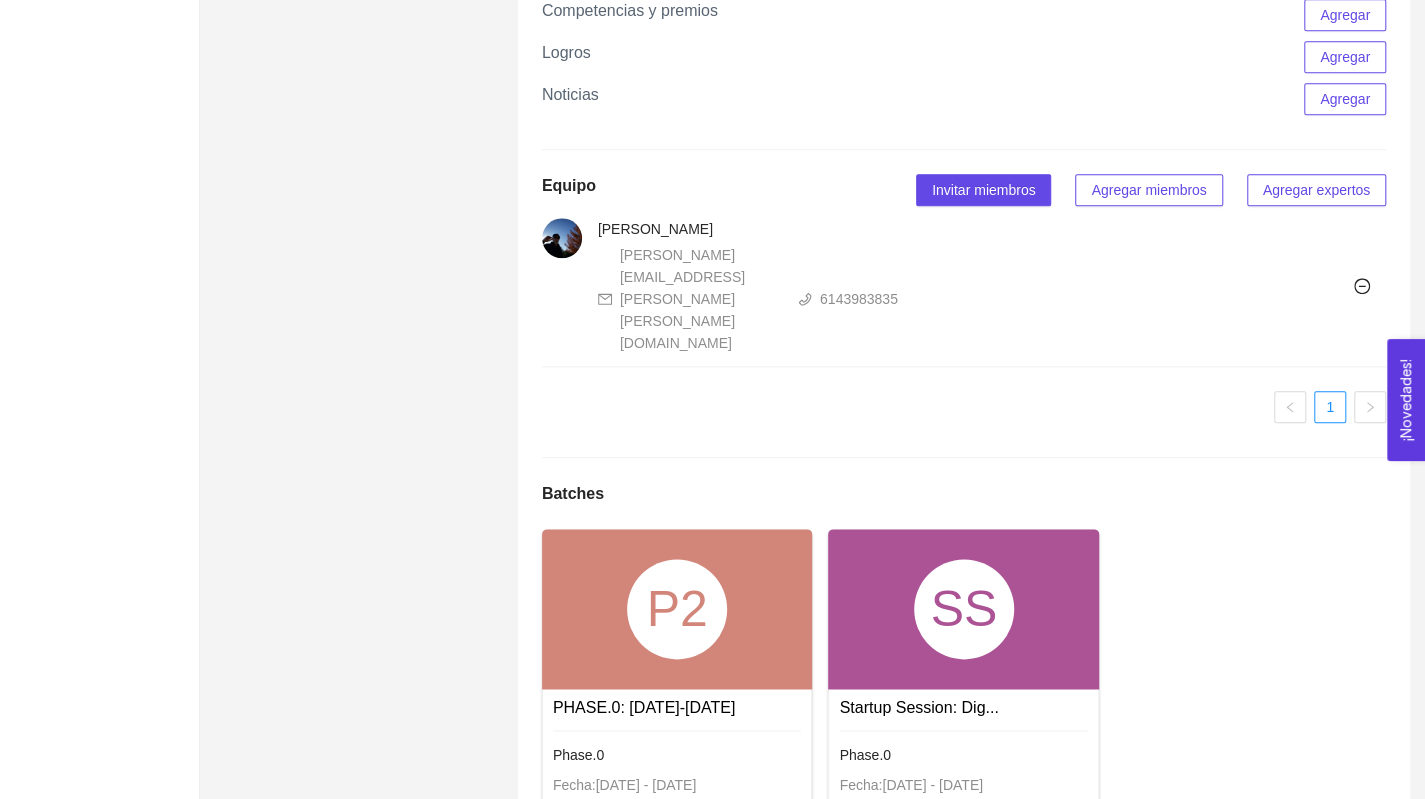 click on "P2" at bounding box center (677, 609) 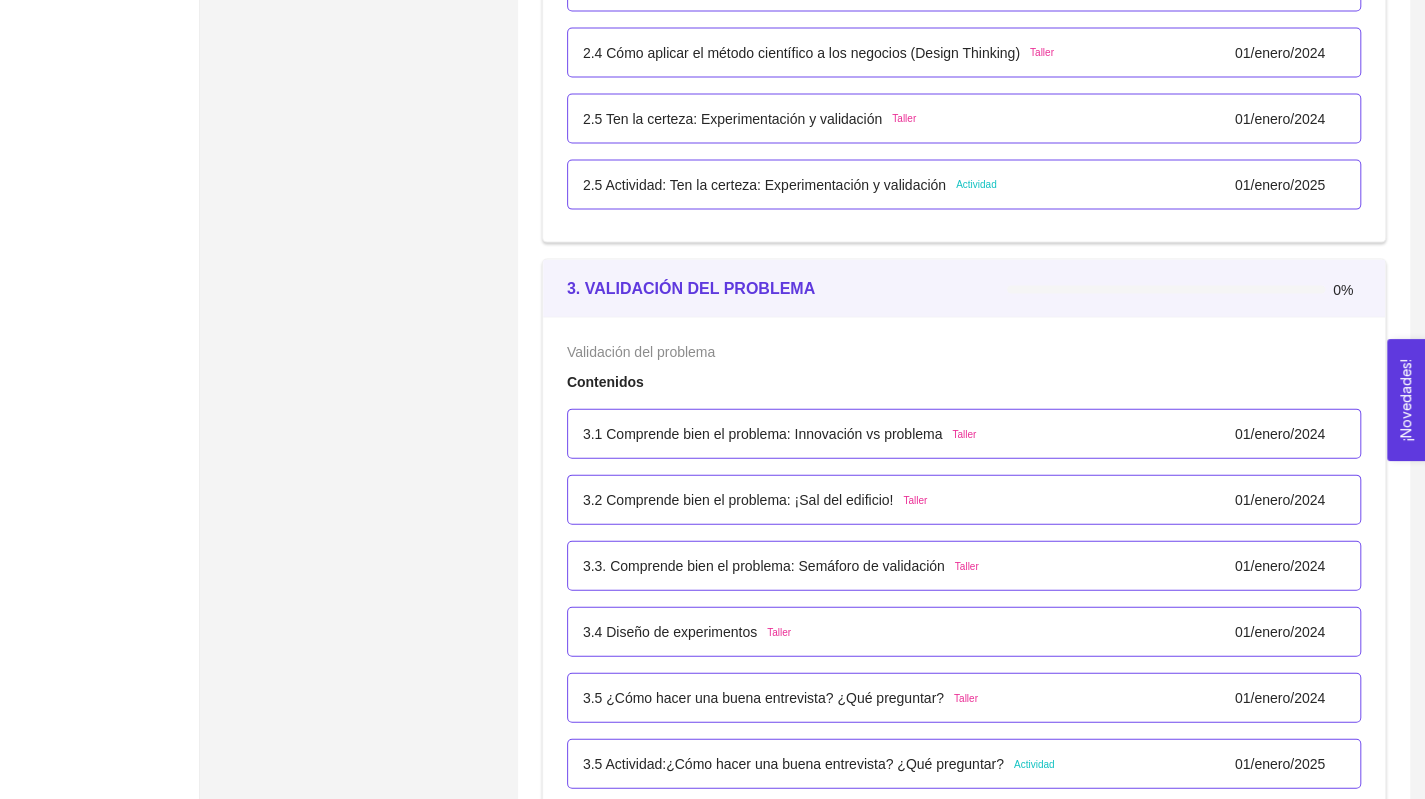 scroll, scrollTop: 2327, scrollLeft: 0, axis: vertical 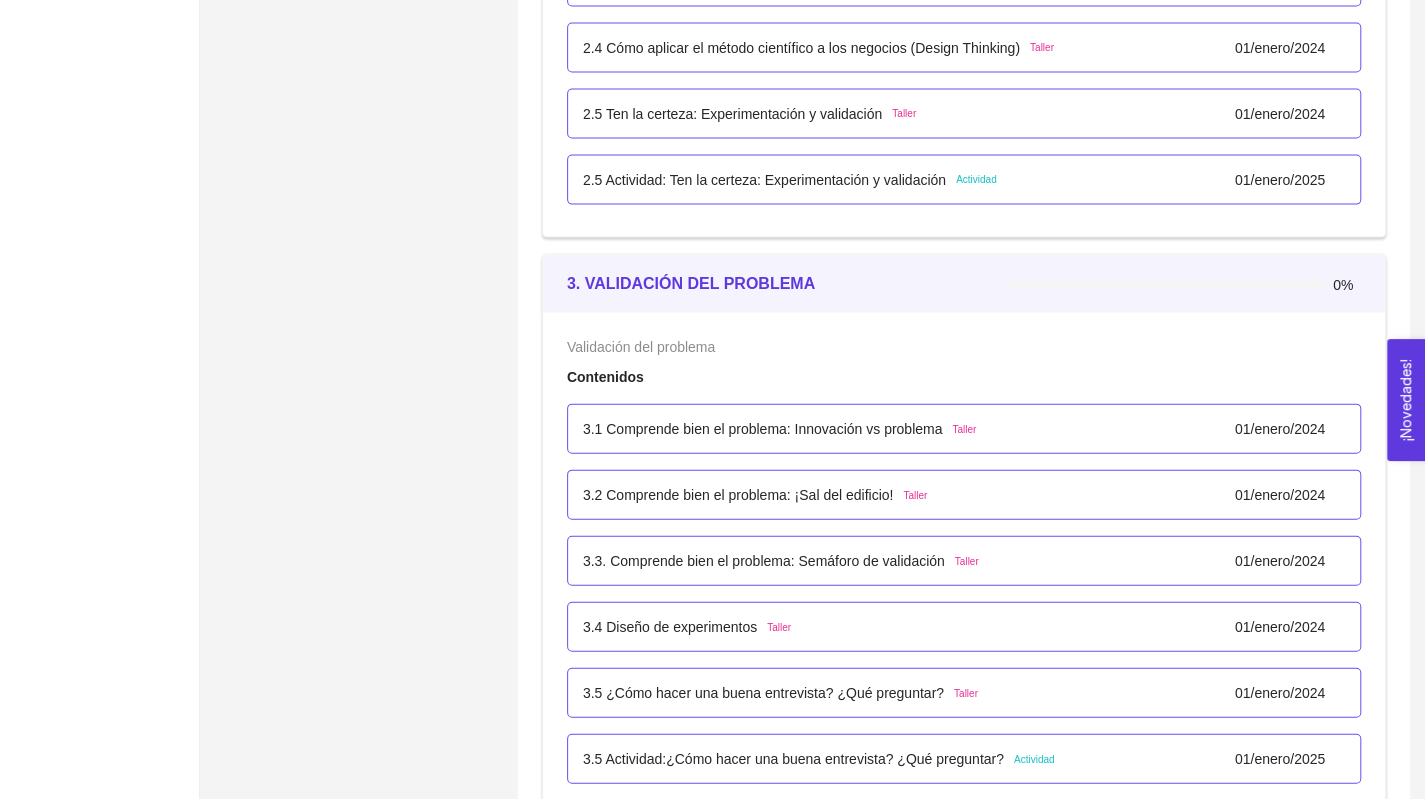 click on "3.1 Comprende bien el problema: Innovación vs problema" at bounding box center (763, 429) 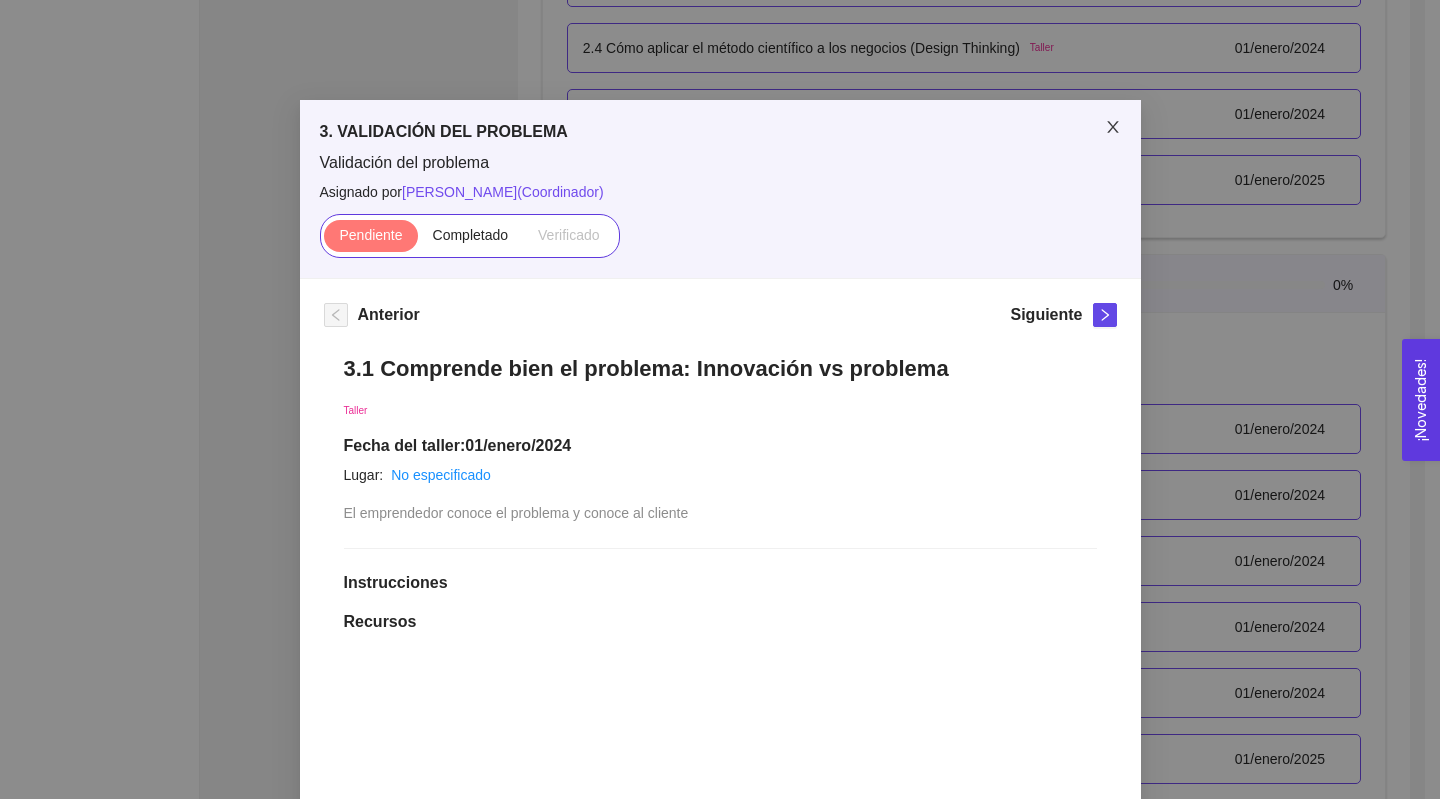 click 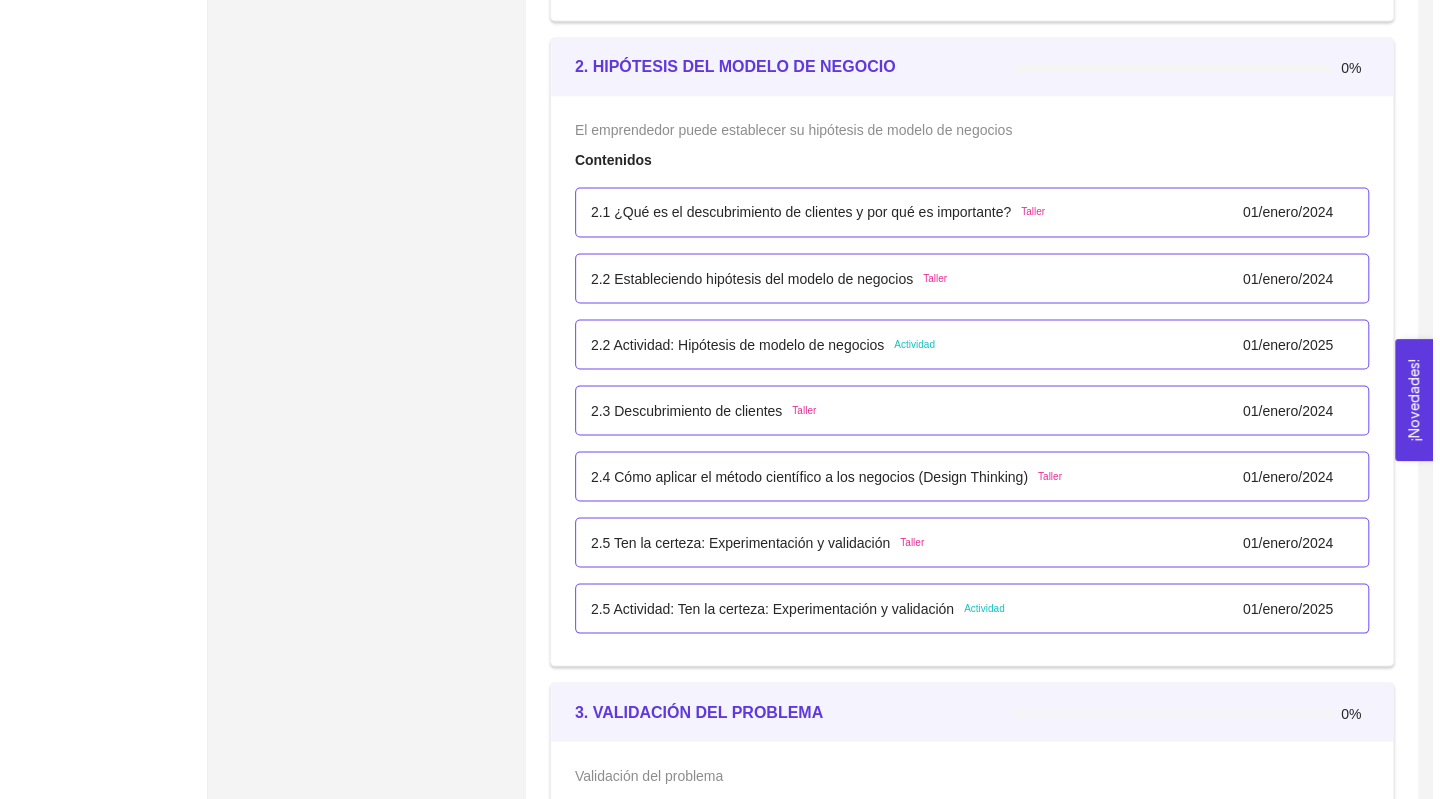 scroll, scrollTop: 1883, scrollLeft: 0, axis: vertical 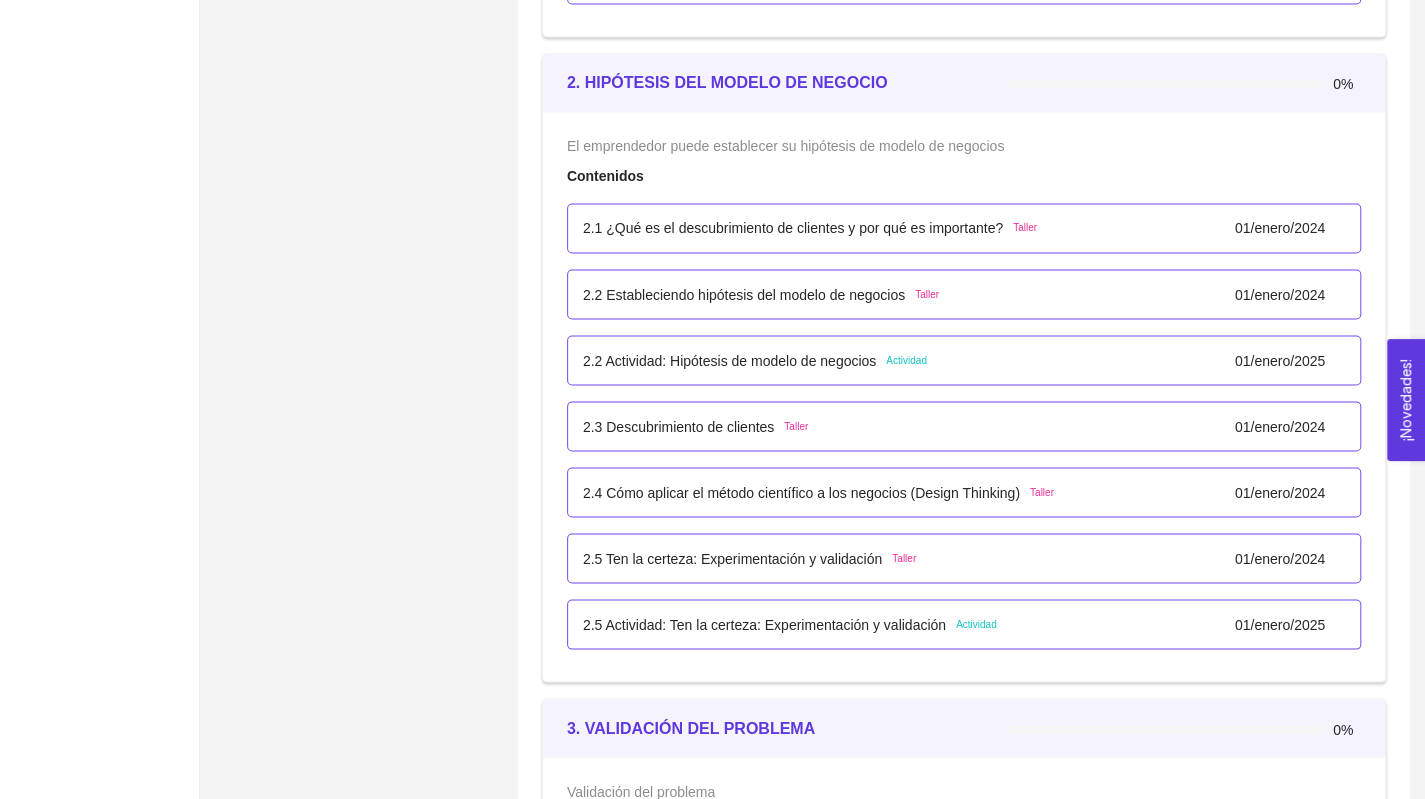 click on "2.1 ¿Qué es el descubrimiento de clientes y por qué es importante?" at bounding box center (793, 228) 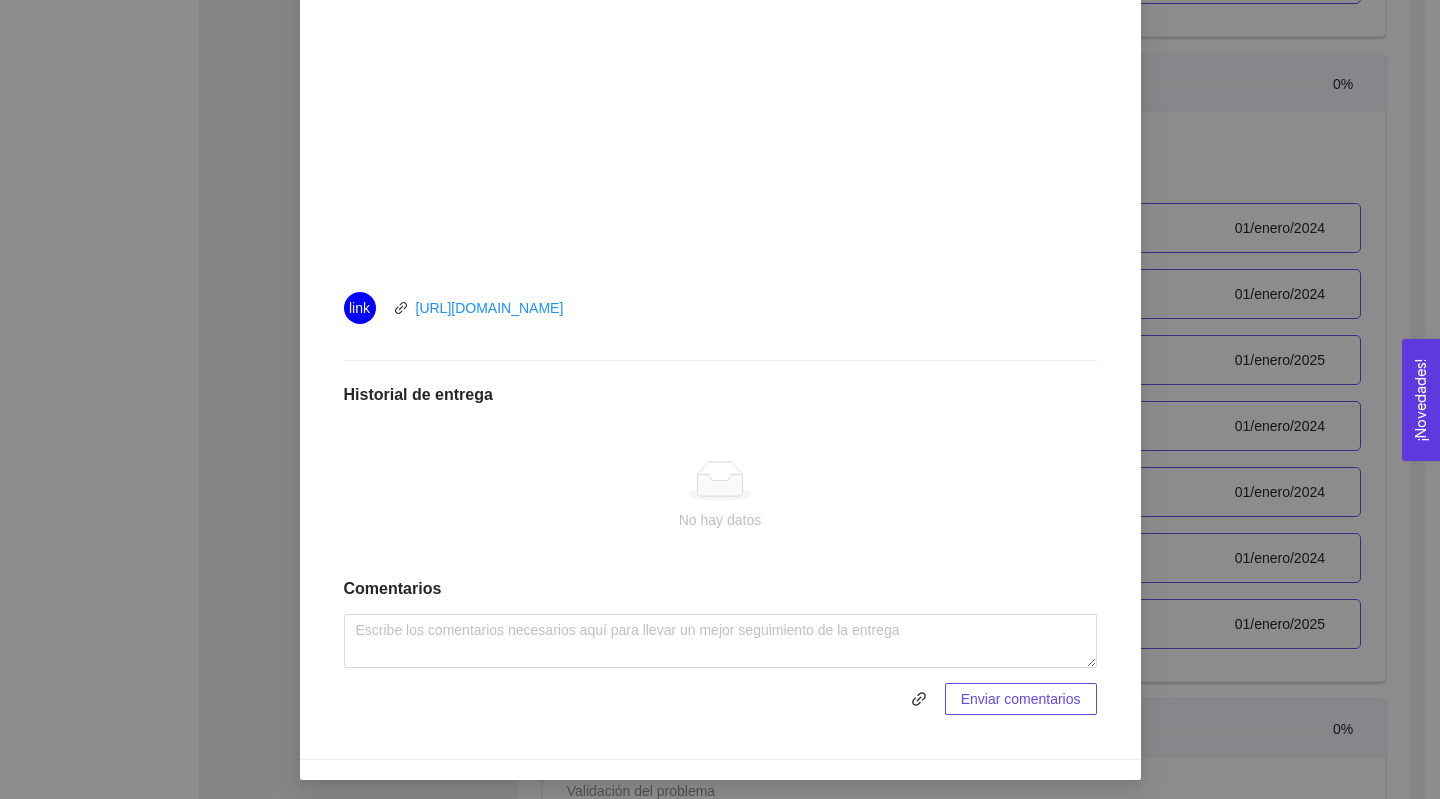 scroll, scrollTop: 744, scrollLeft: 0, axis: vertical 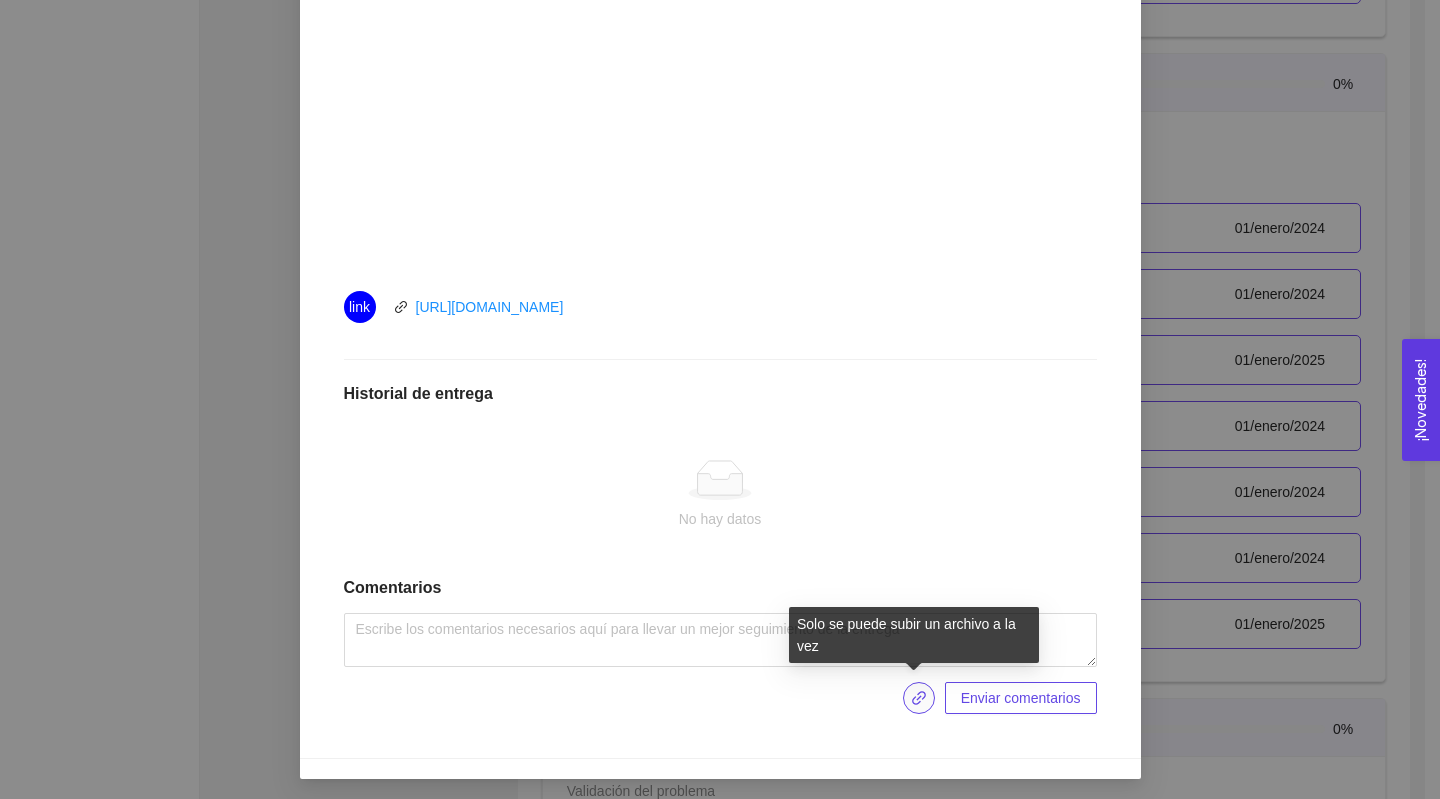 click 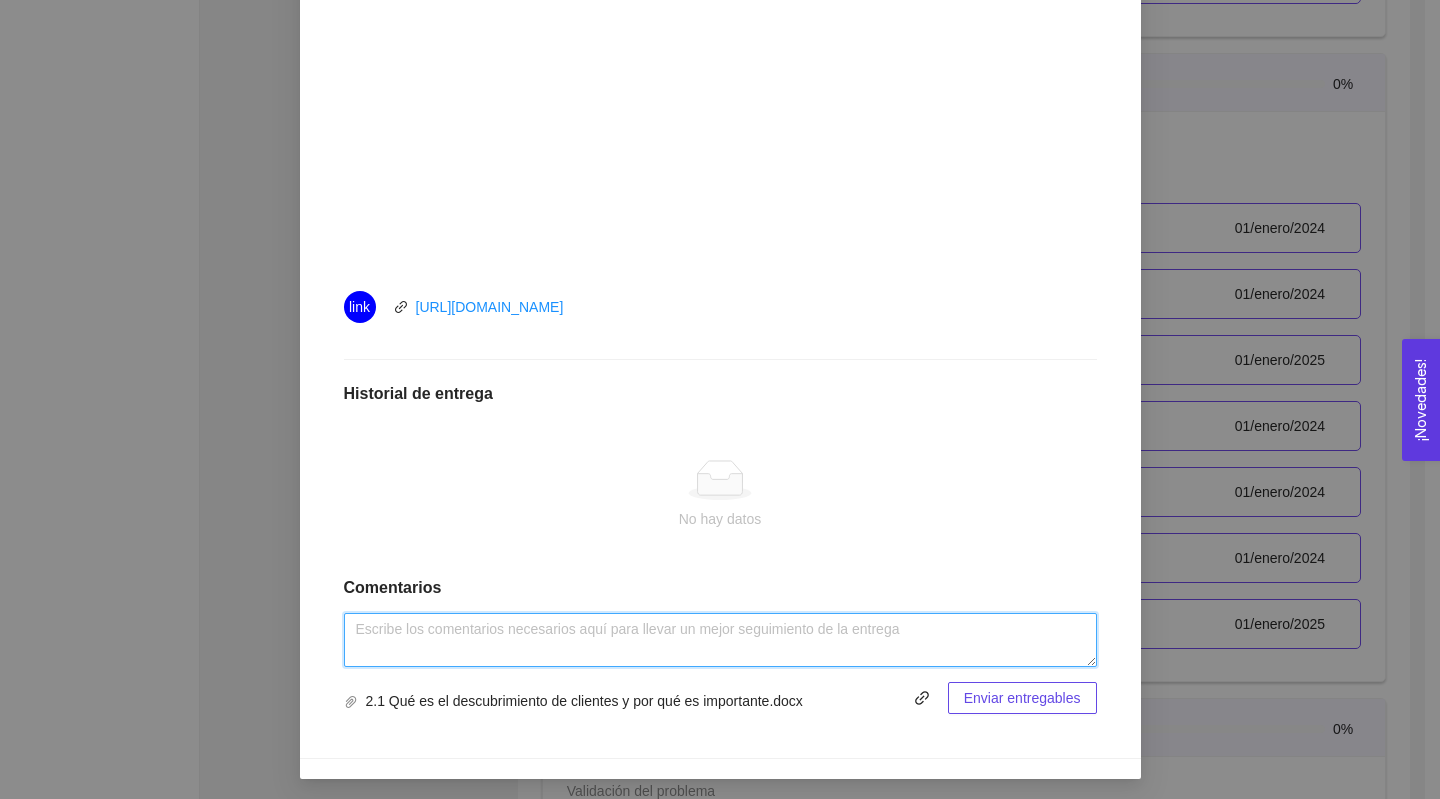click at bounding box center [720, 640] 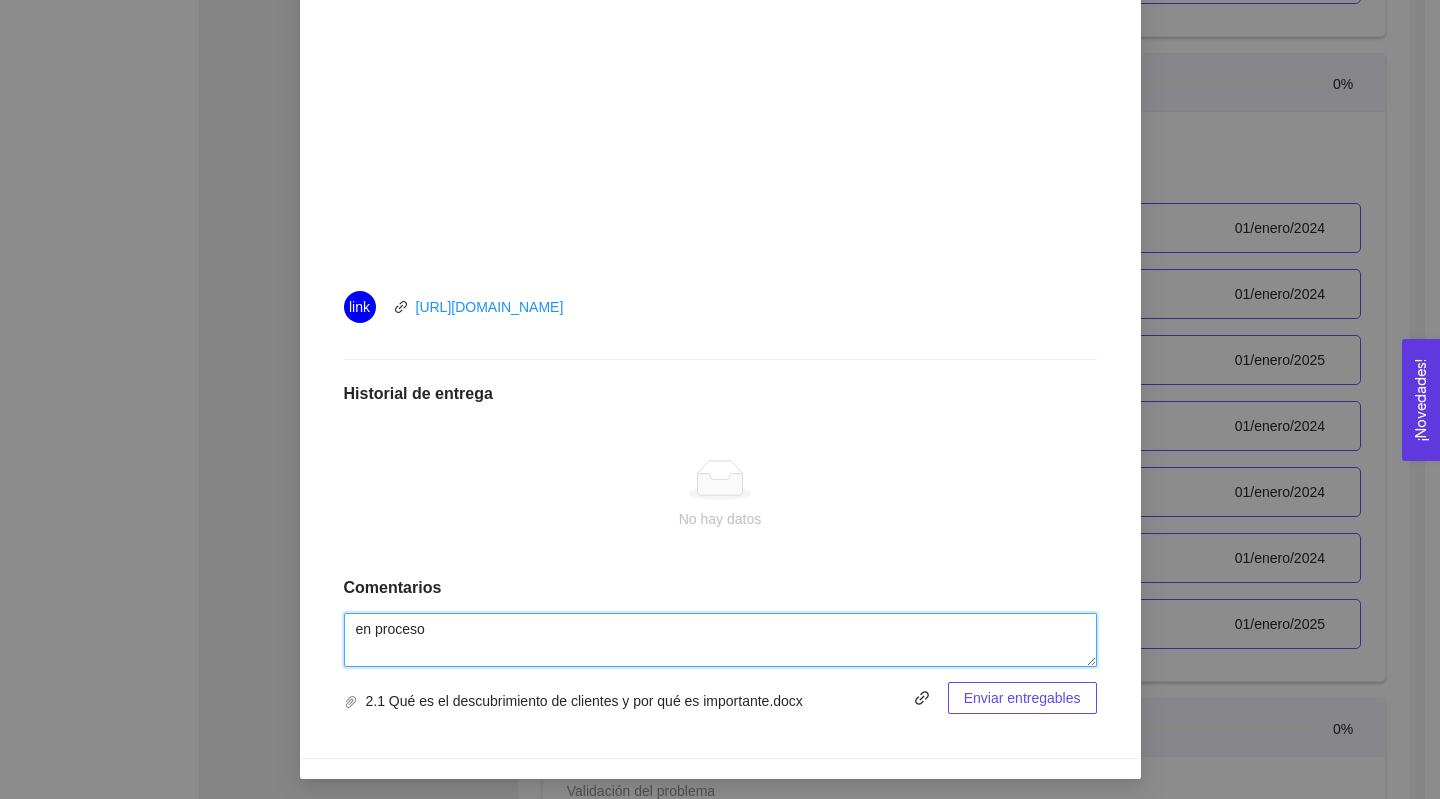 type on "en proceso" 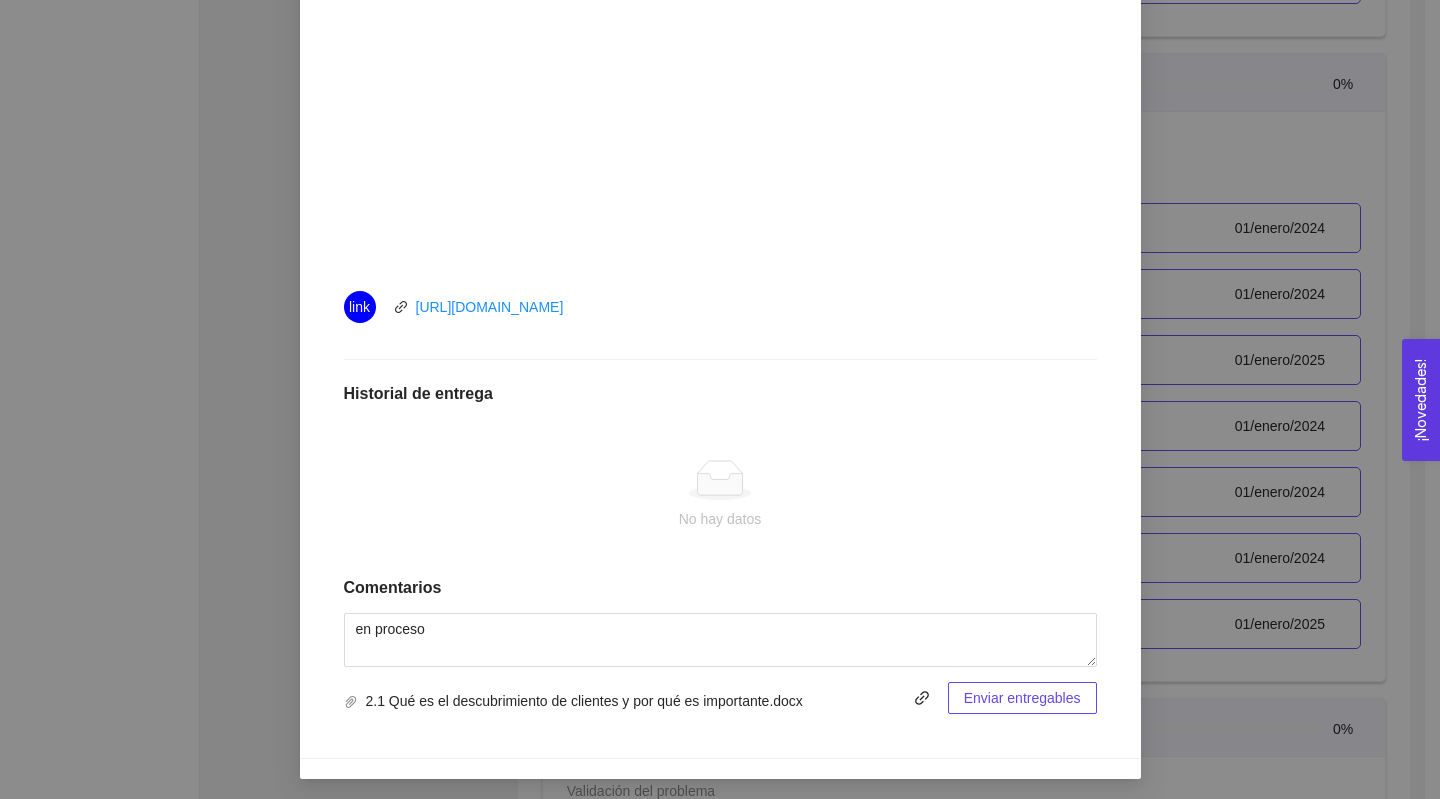 click on "Enviar entregables" at bounding box center [1022, 698] 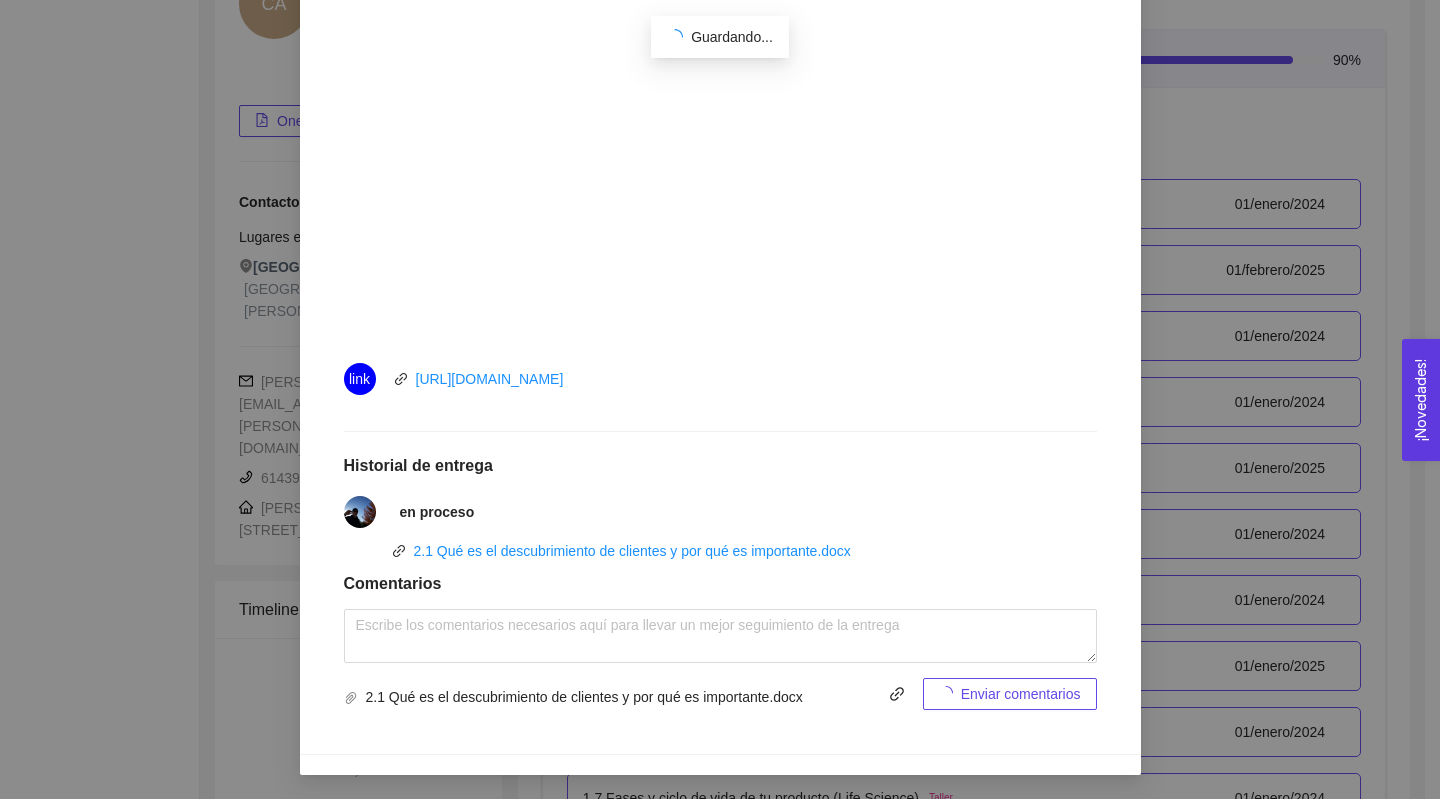 scroll, scrollTop: 1883, scrollLeft: 0, axis: vertical 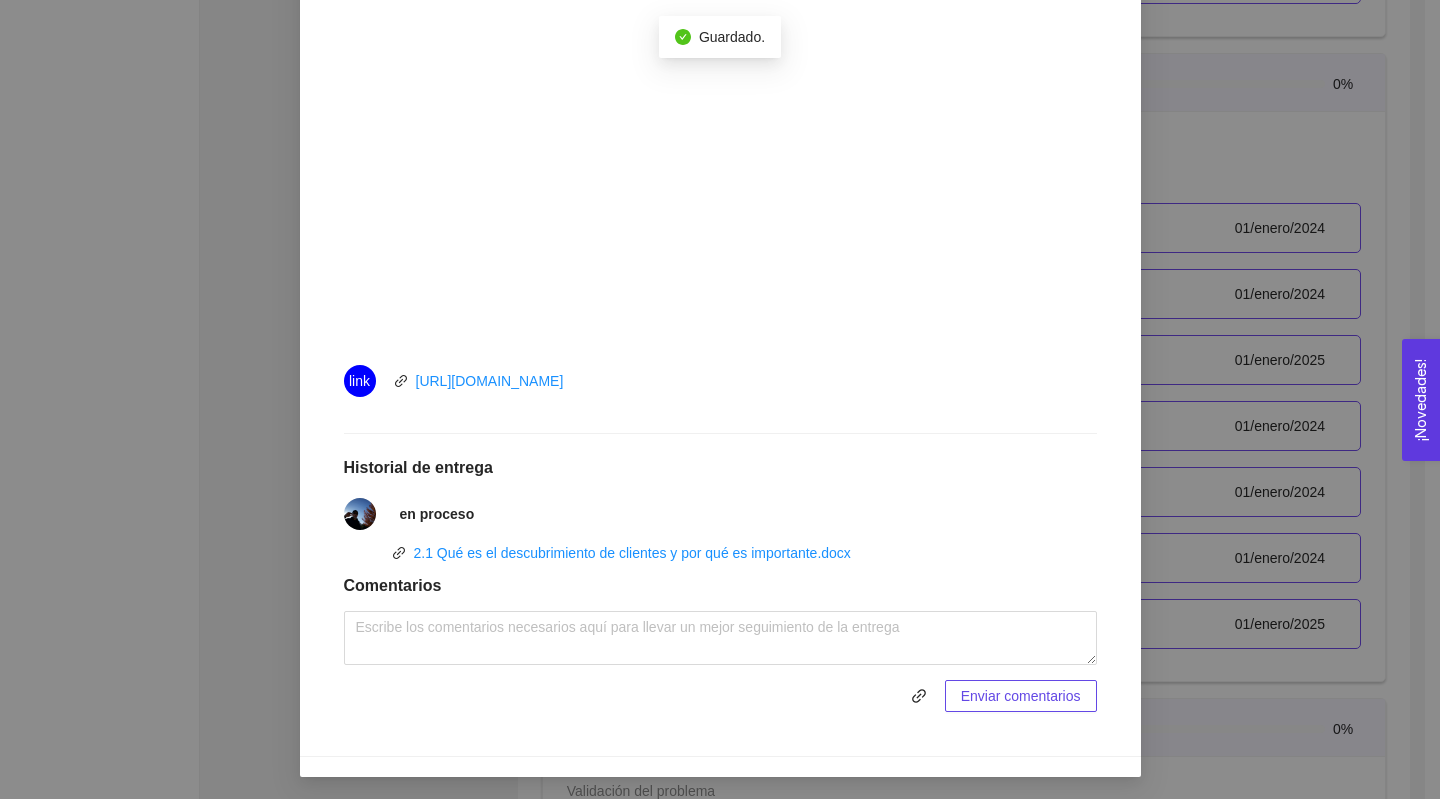 click on "2. HIPÓTESIS DEL MODELO DE NEGOCIO El emprendedor puede establecer su hipótesis de modelo de negocios Asignado por  Ana Sofia Contreras Córdova   ( Coordinador ) Pendiente Completado Verificado Anterior Siguiente 2.1 ¿Qué es el descubrimiento de clientes y por qué es importante? Taller Fecha del taller:  01/enero/2024 Lugar: No especificado Completa el video Instrucciones Recursos link https://youtu.be/g1eHMJfq8FI Historial de entrega en proceso 2.1 Qué es el descubrimiento de clientes y por qué es importante.docx Comentarios Enviar comentarios Cancelar Aceptar" at bounding box center [720, 399] 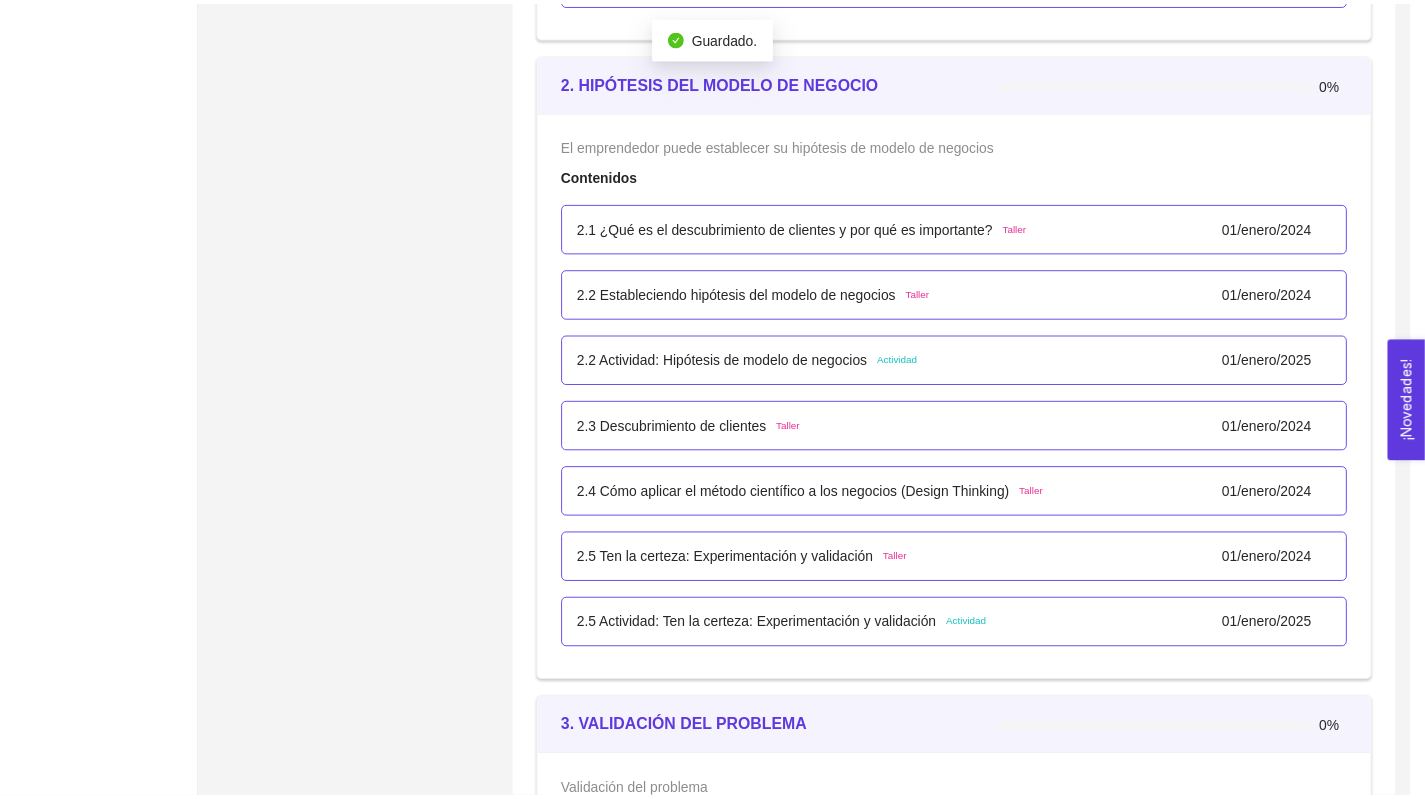 scroll, scrollTop: 570, scrollLeft: 0, axis: vertical 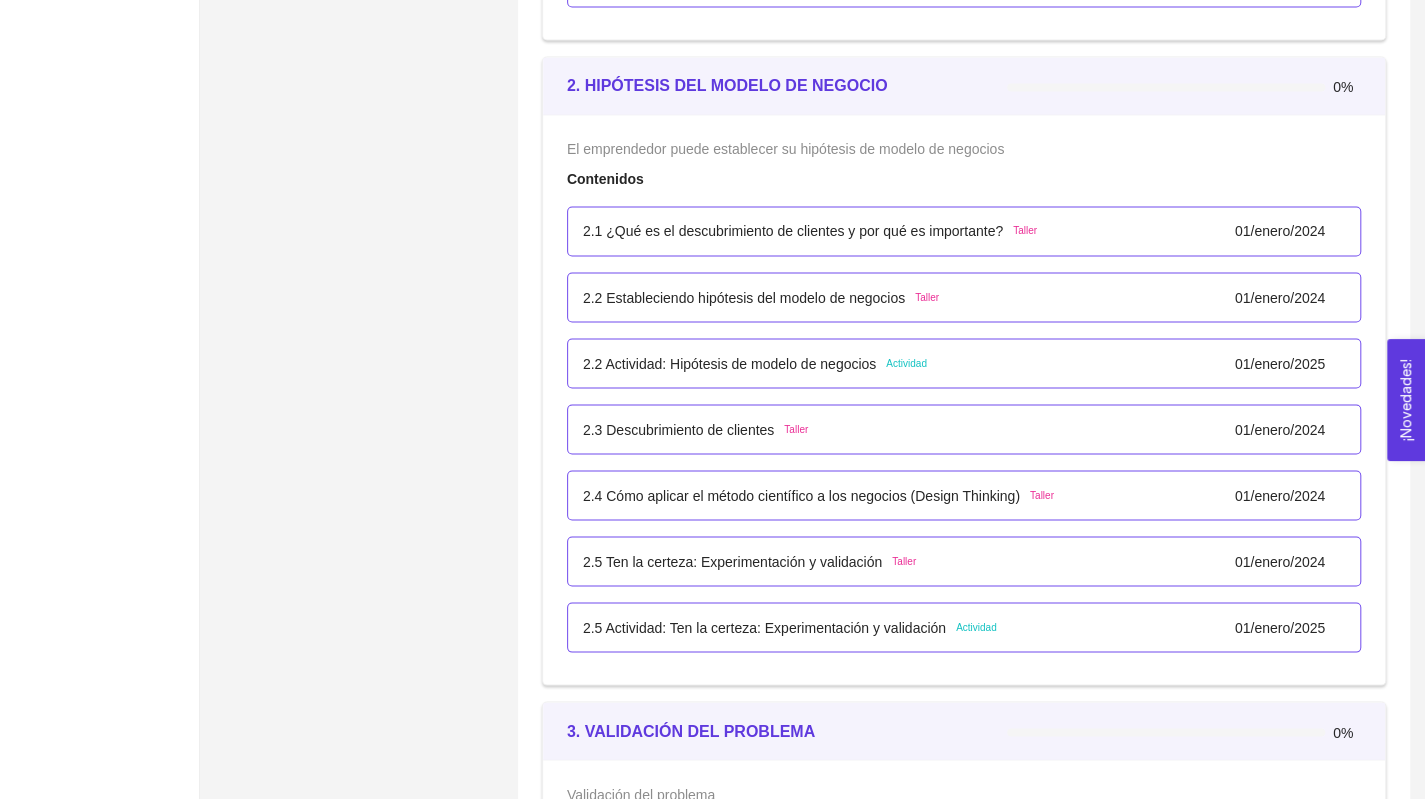 click on "2.2 Actividad: Hipótesis de modelo de negocios" at bounding box center [729, 363] 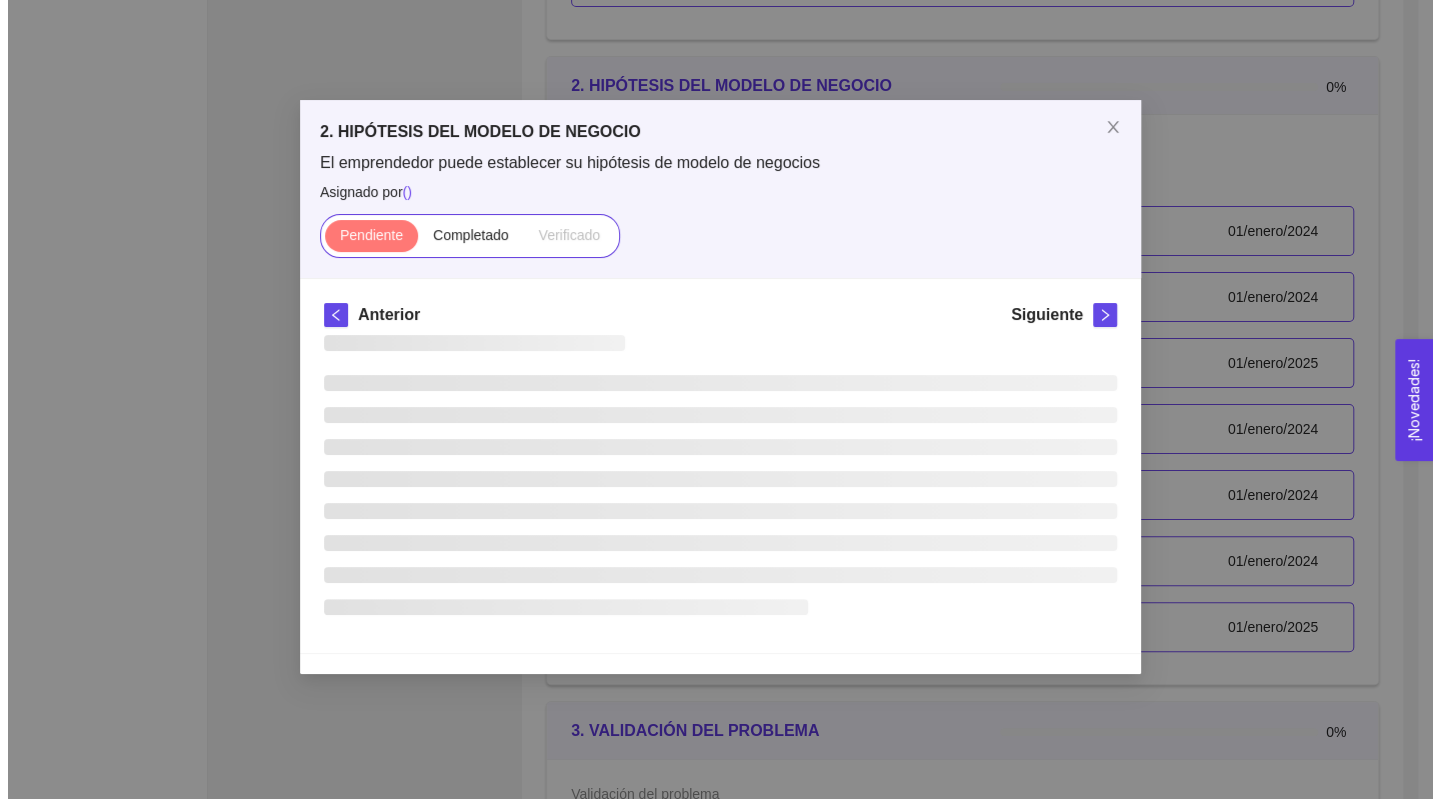 scroll, scrollTop: 0, scrollLeft: 0, axis: both 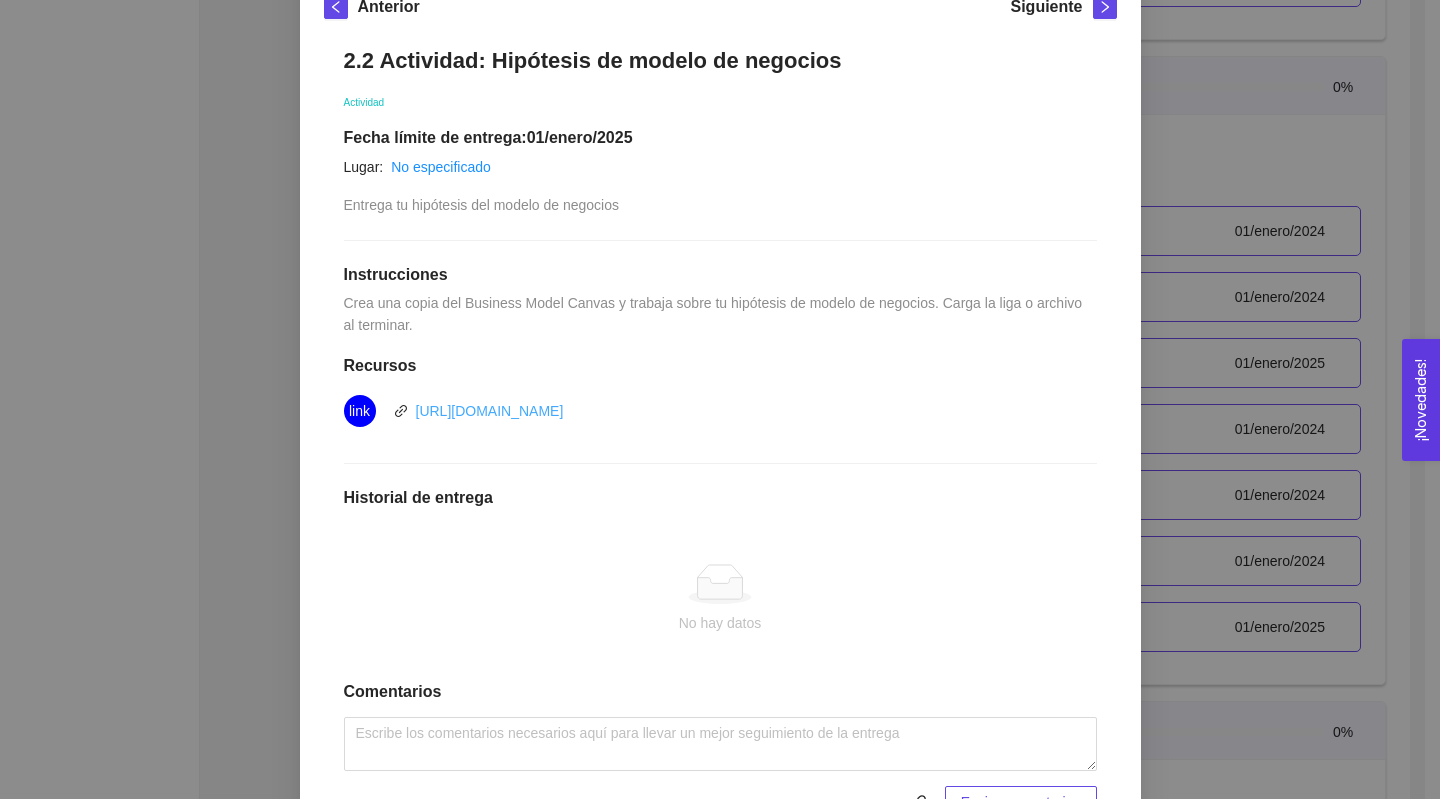 click on "[URL][DOMAIN_NAME]" at bounding box center (490, 411) 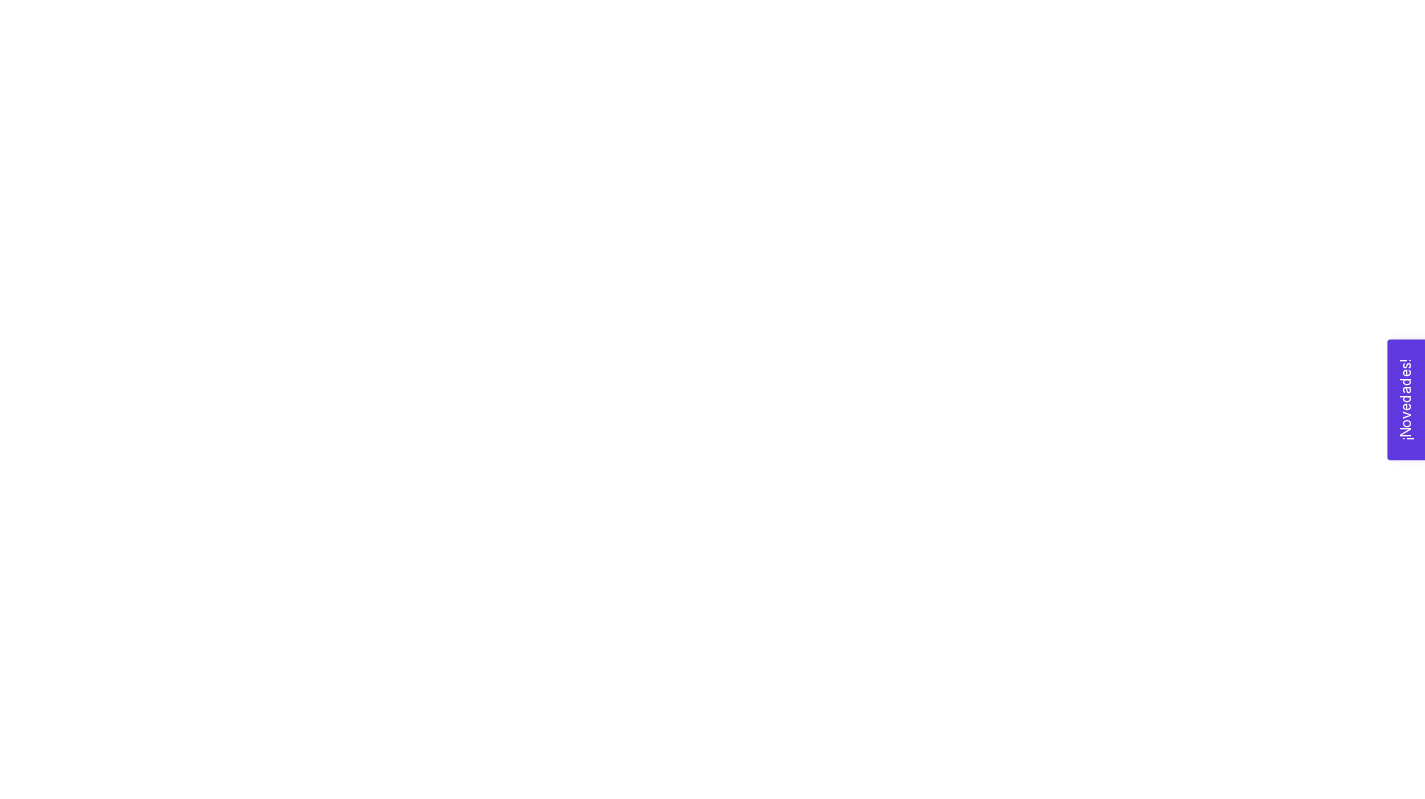 scroll, scrollTop: 0, scrollLeft: 0, axis: both 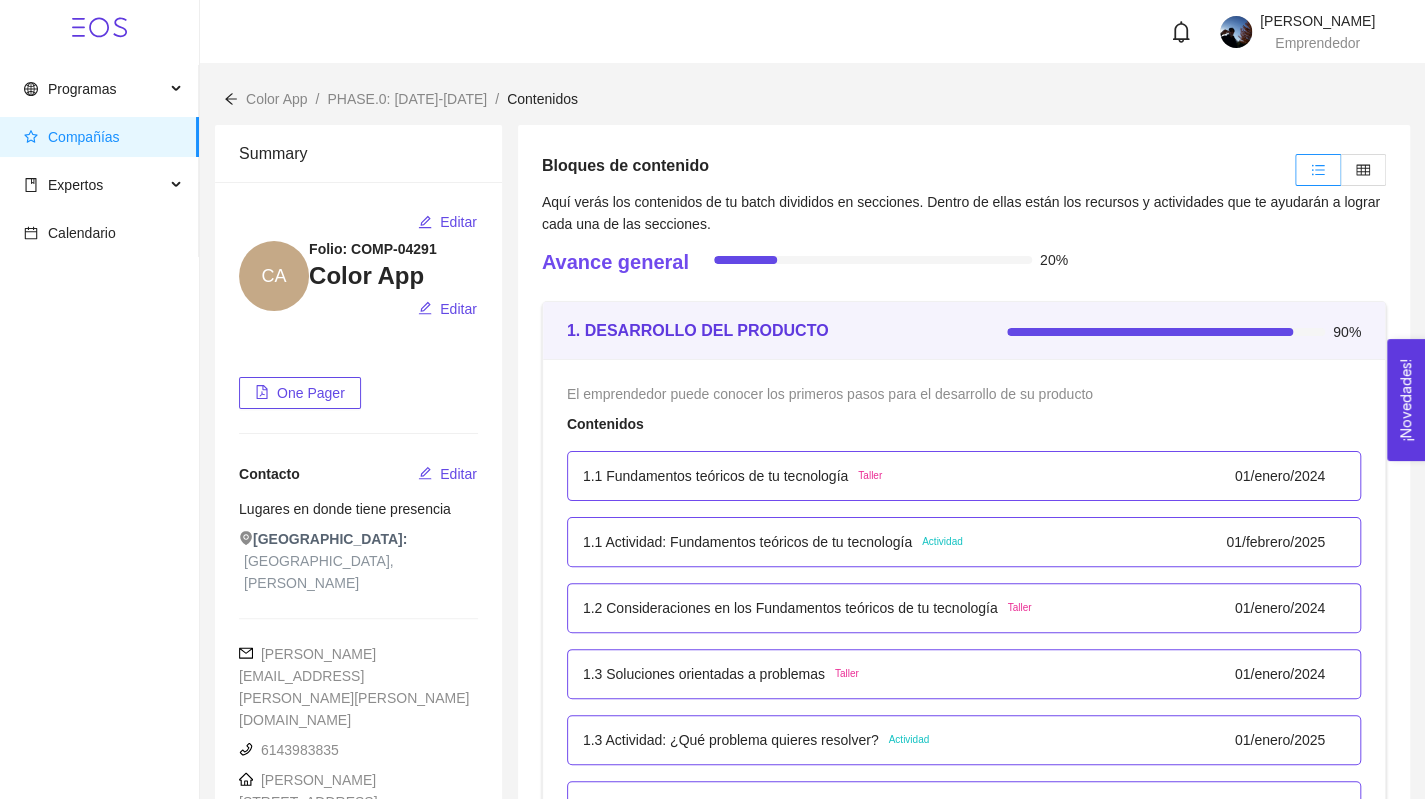 click on "[PERSON_NAME] Emprendedor" at bounding box center (812, 32) 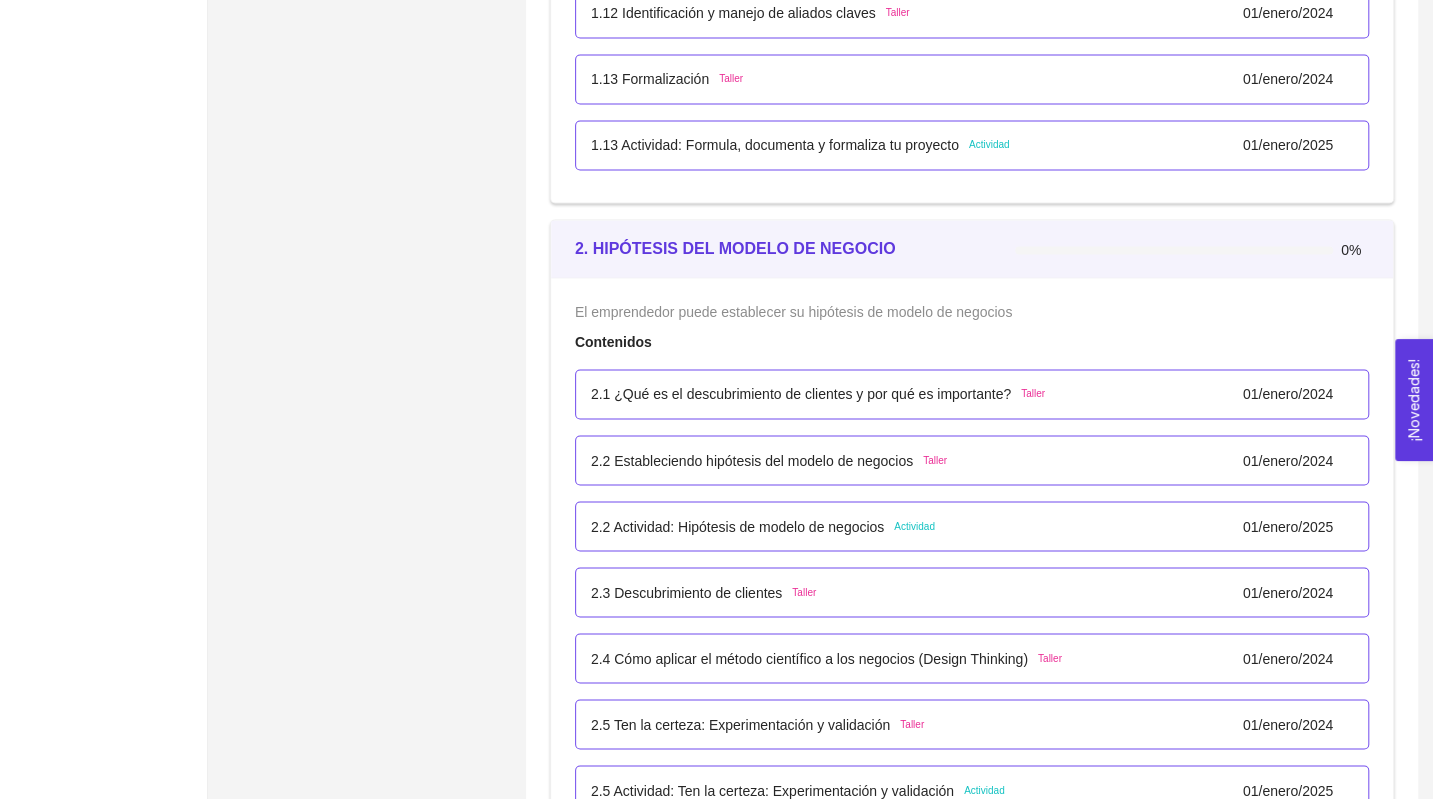 scroll, scrollTop: 1718, scrollLeft: 0, axis: vertical 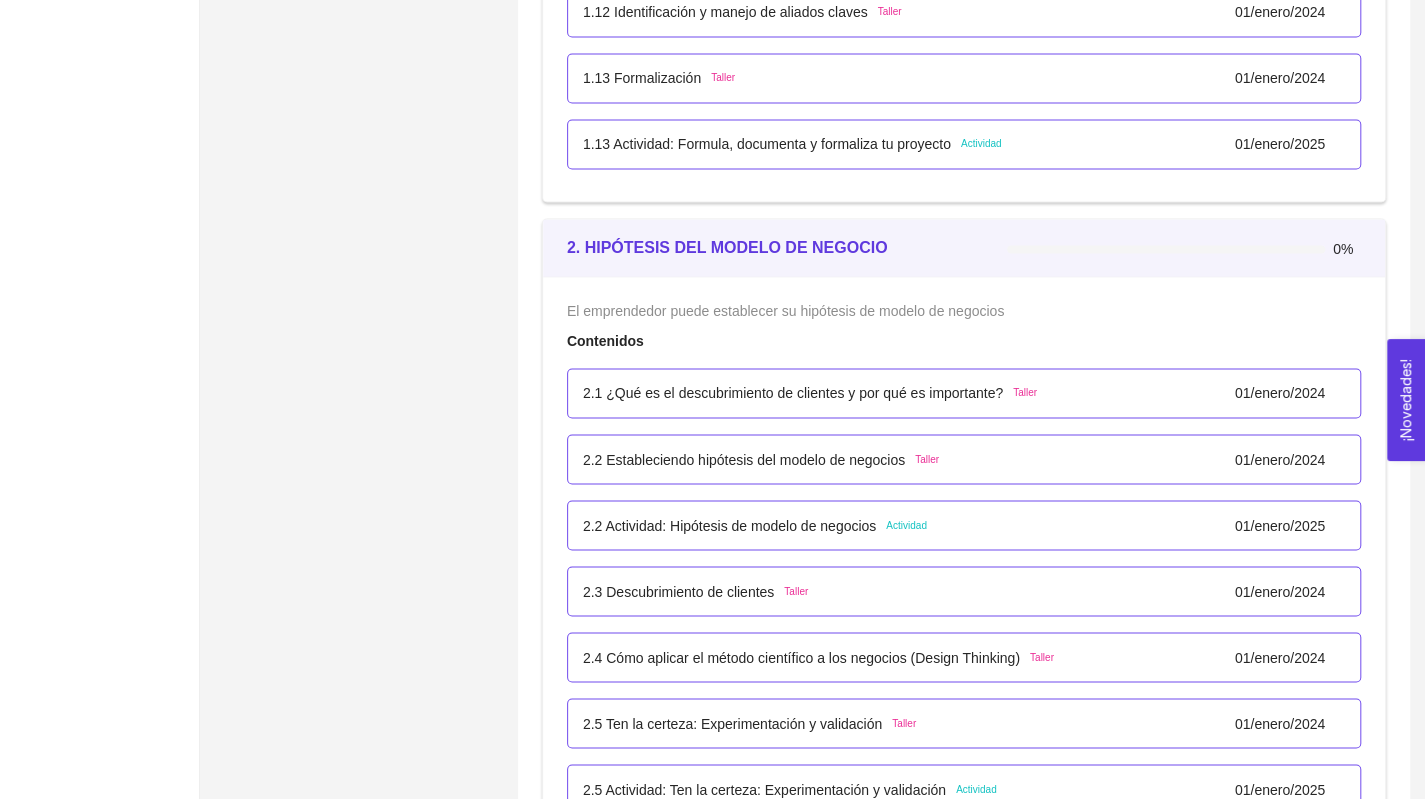 click on "2.1 ¿Qué es el descubrimiento de clientes y por qué es importante?" at bounding box center [793, 393] 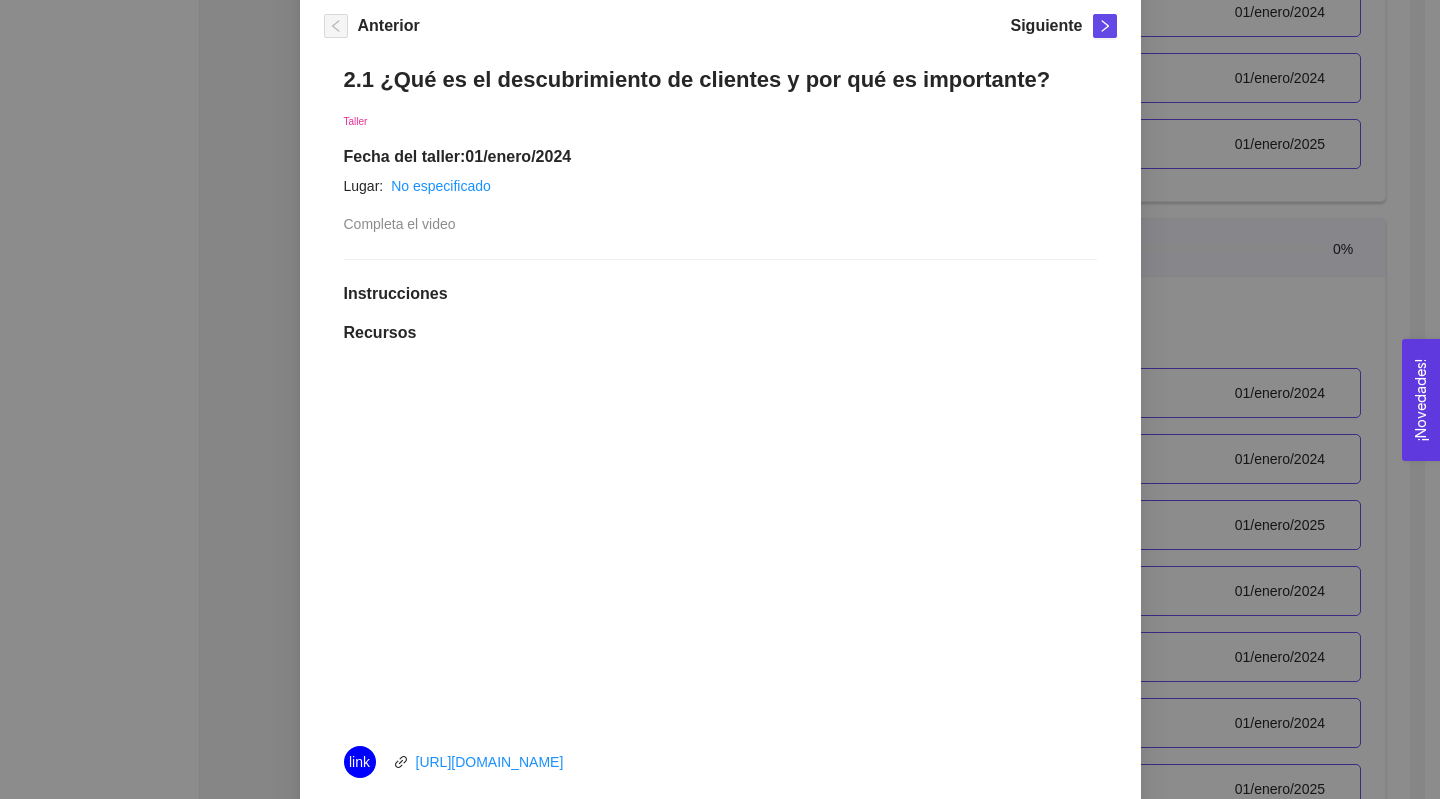 scroll, scrollTop: 218, scrollLeft: 0, axis: vertical 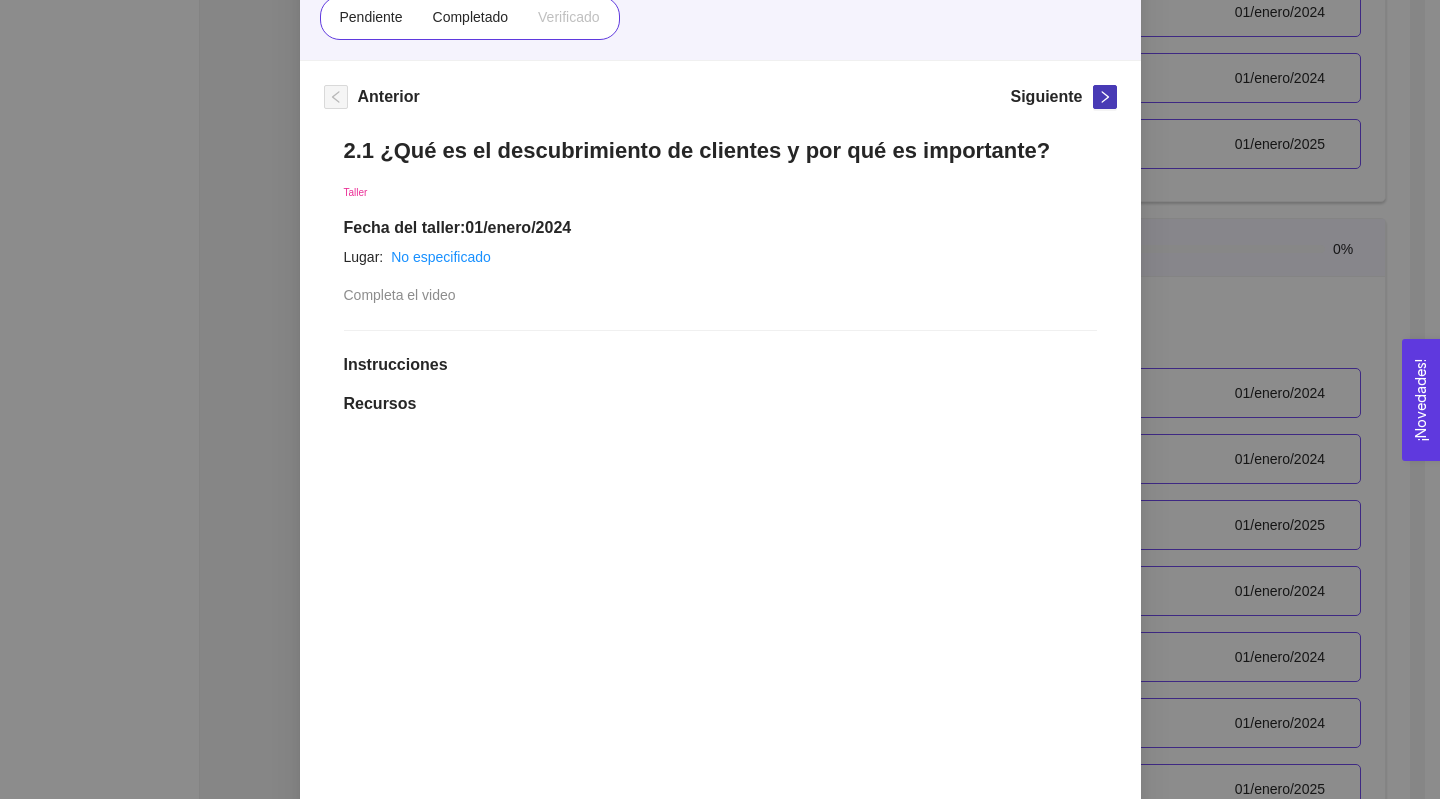 click at bounding box center [1105, 97] 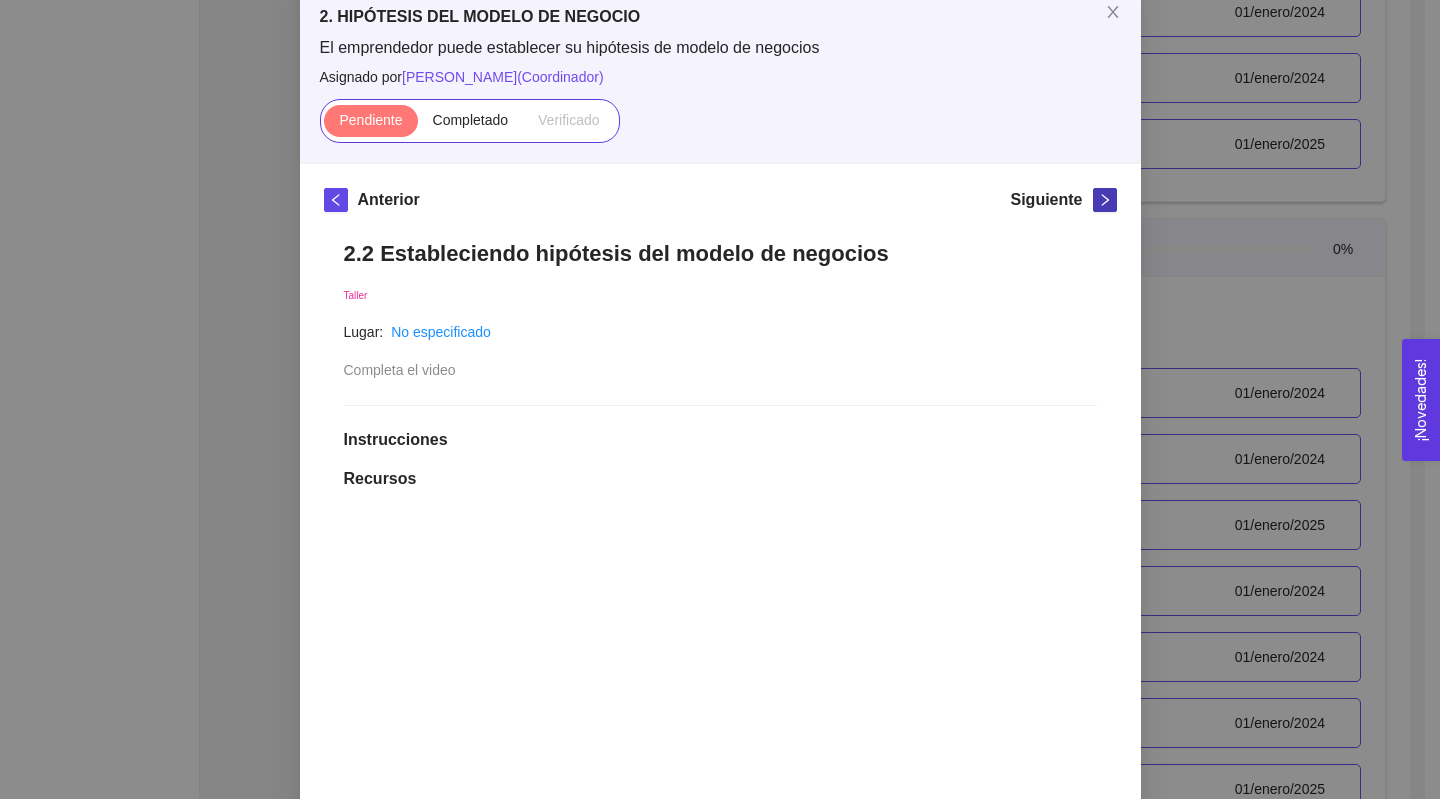 scroll, scrollTop: 72, scrollLeft: 0, axis: vertical 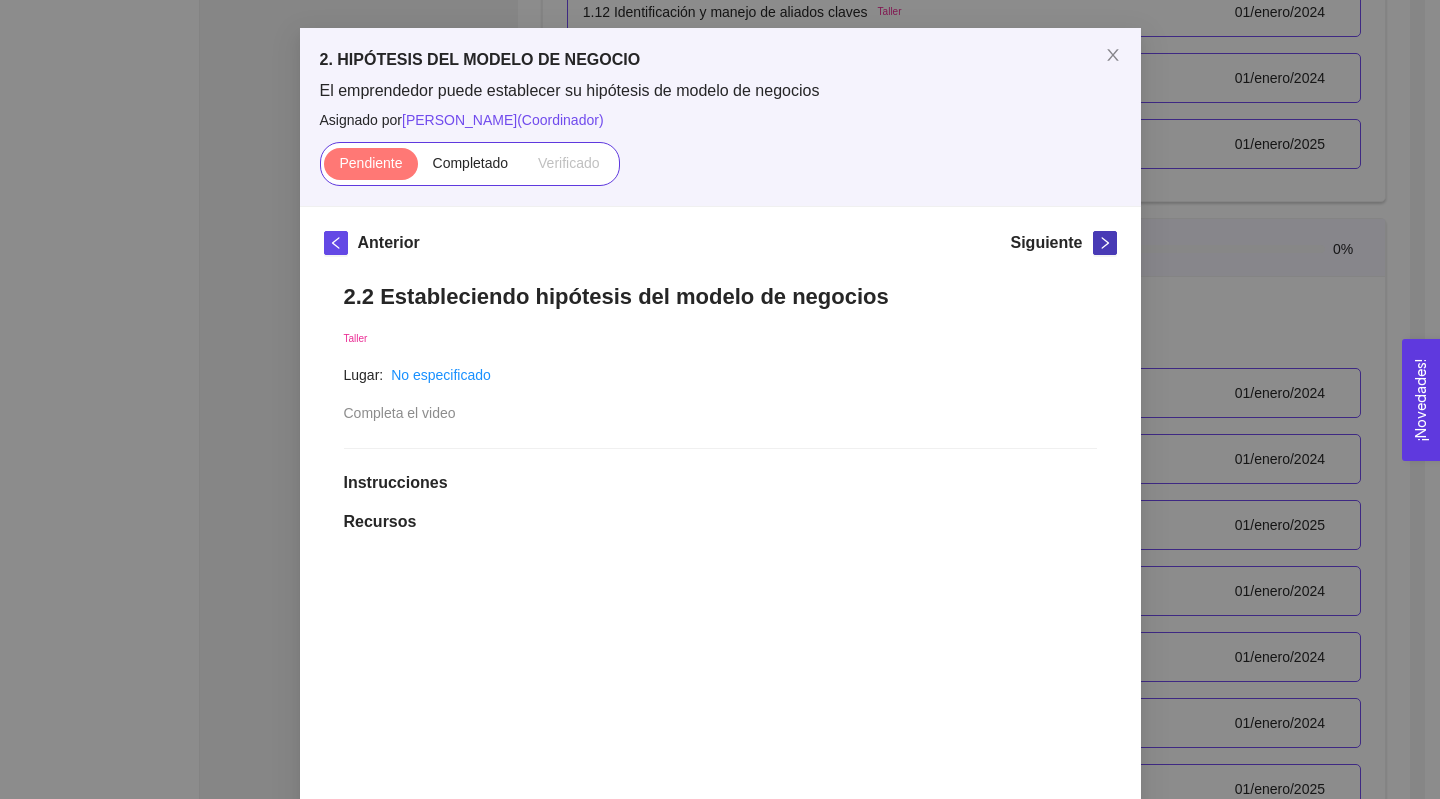 click 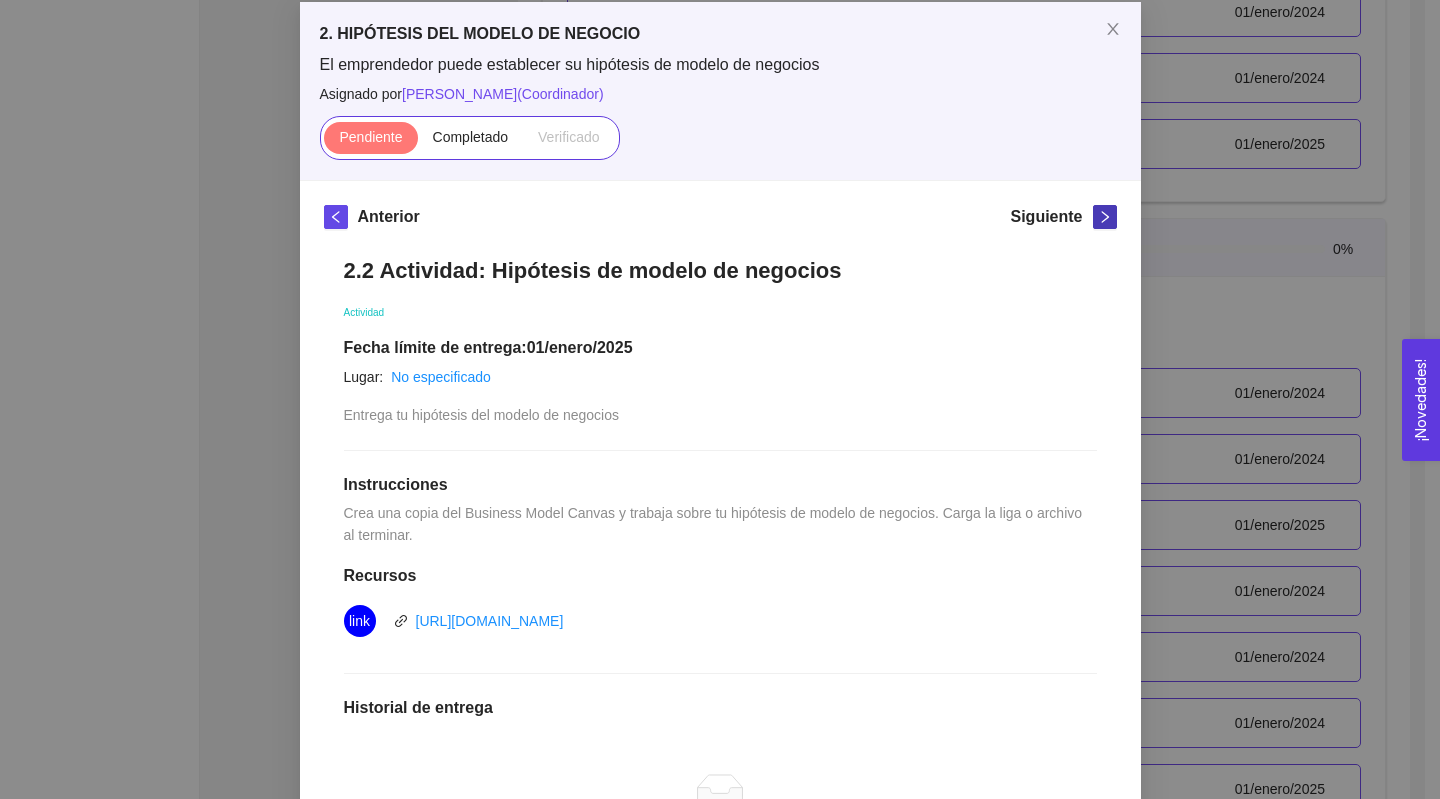 scroll, scrollTop: 101, scrollLeft: 0, axis: vertical 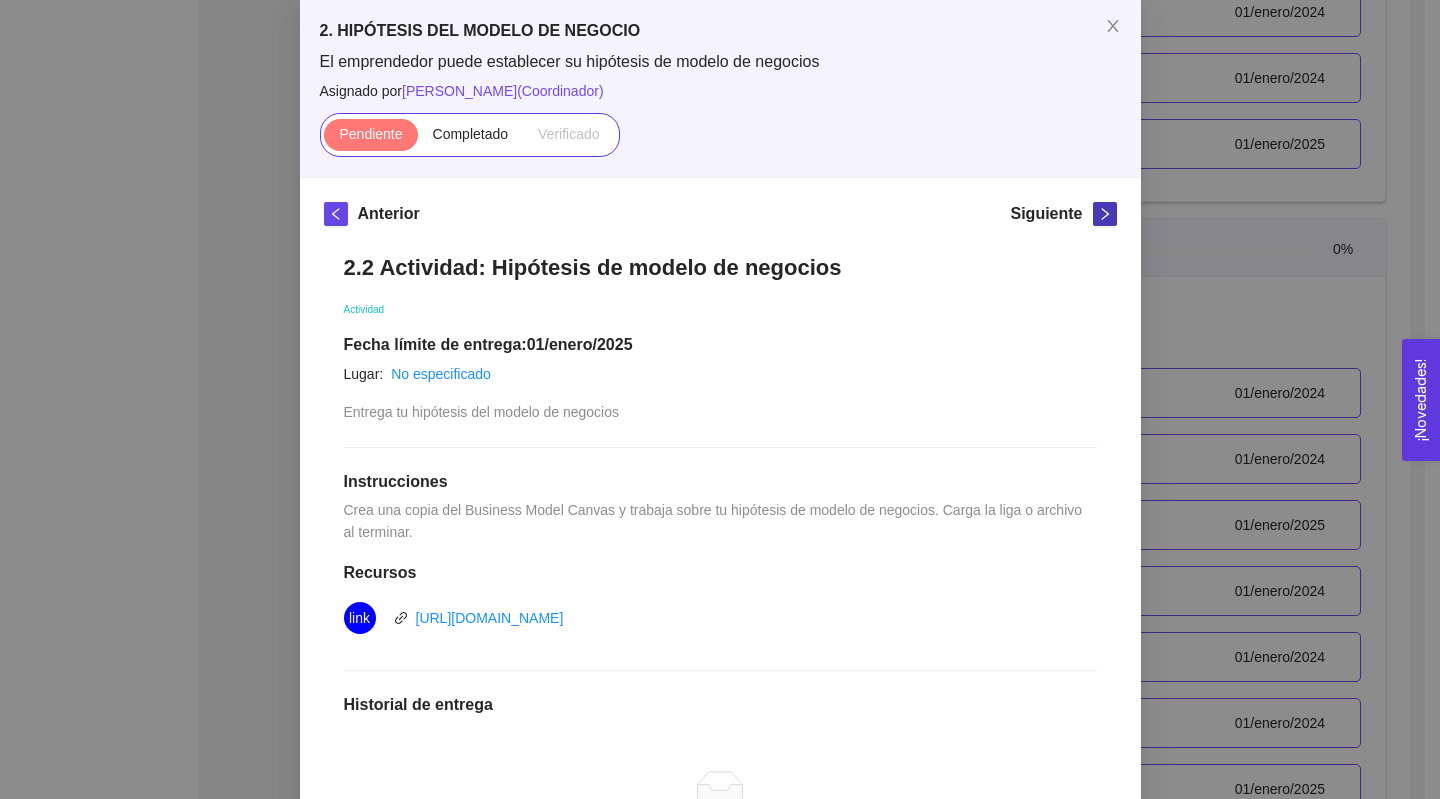 type 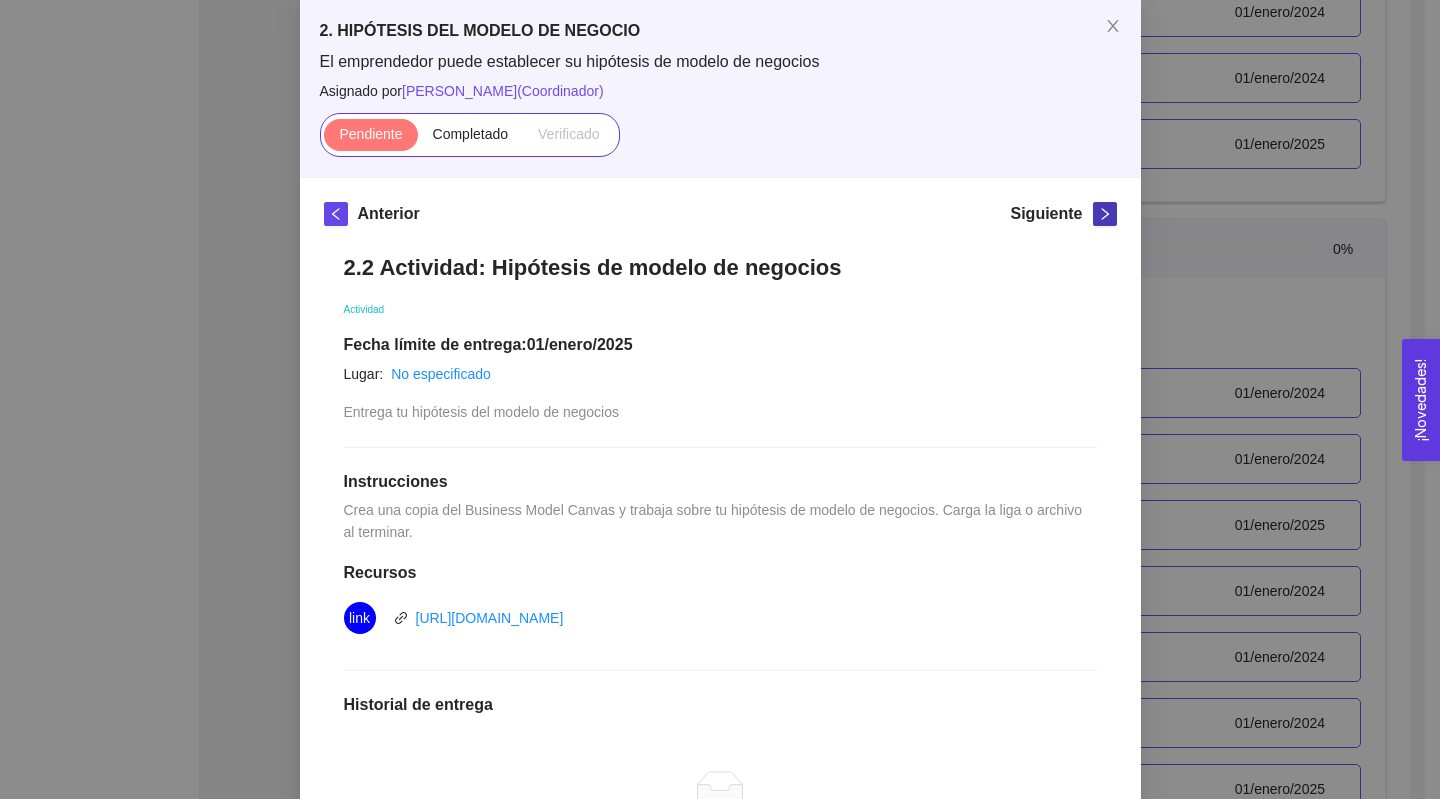 click 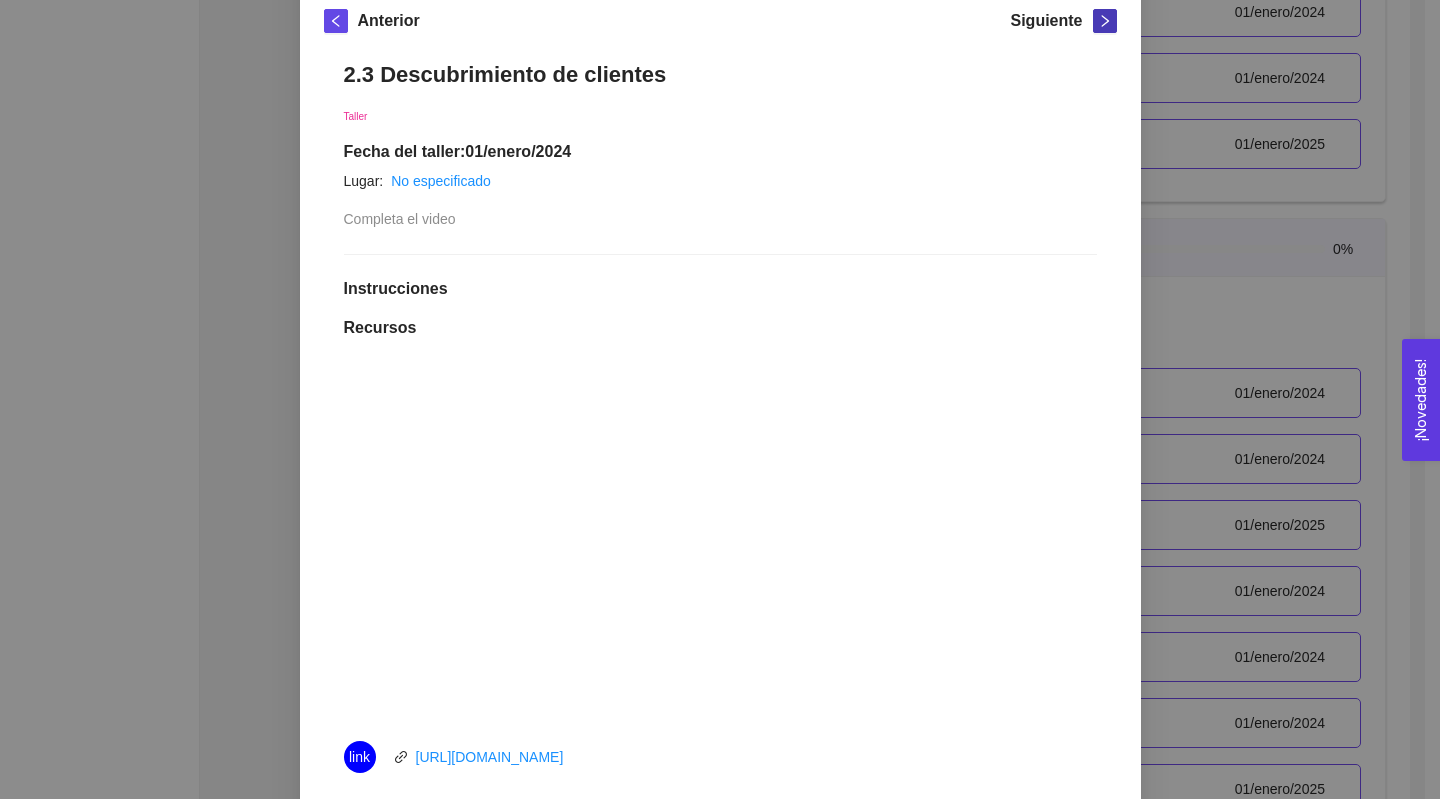 scroll, scrollTop: 111, scrollLeft: 0, axis: vertical 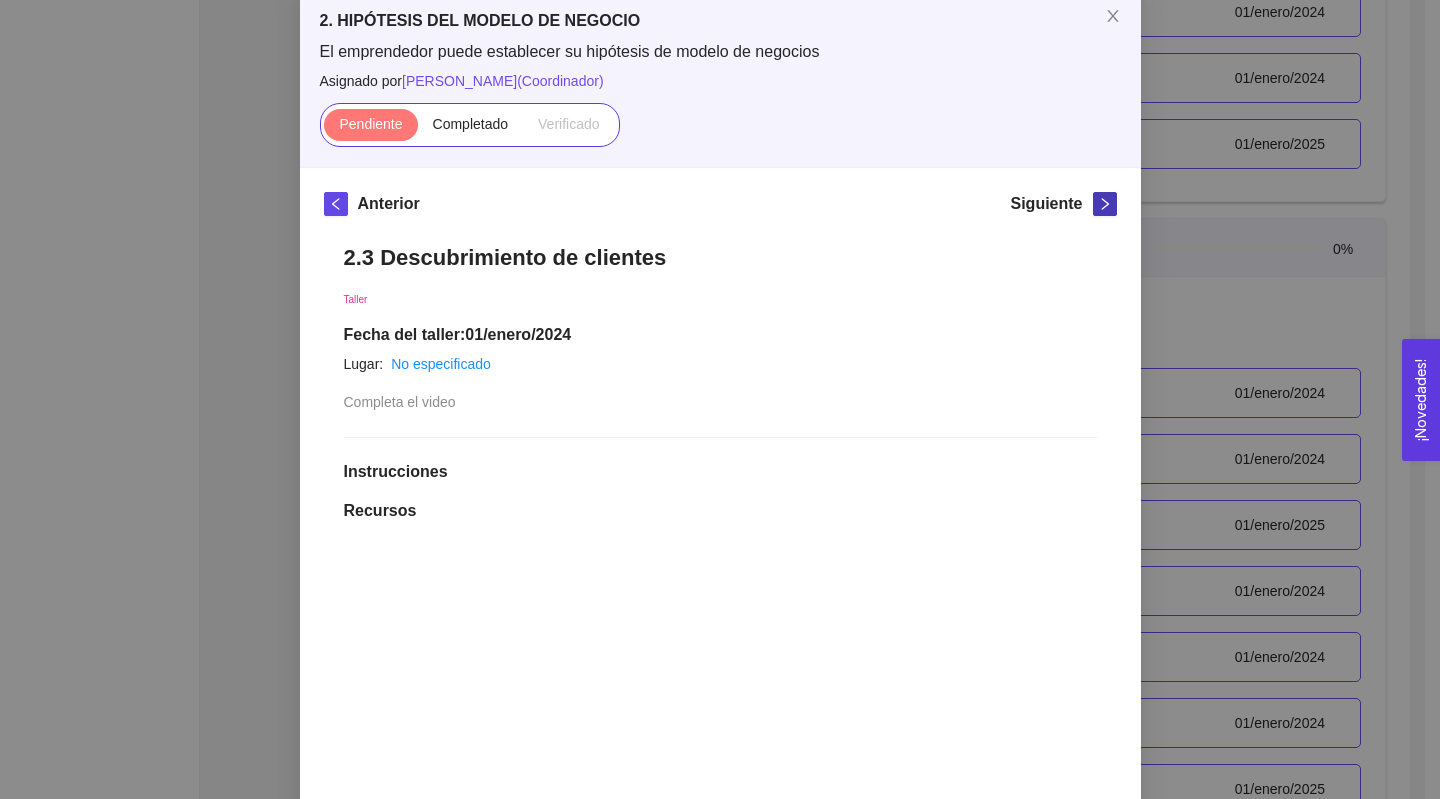 click 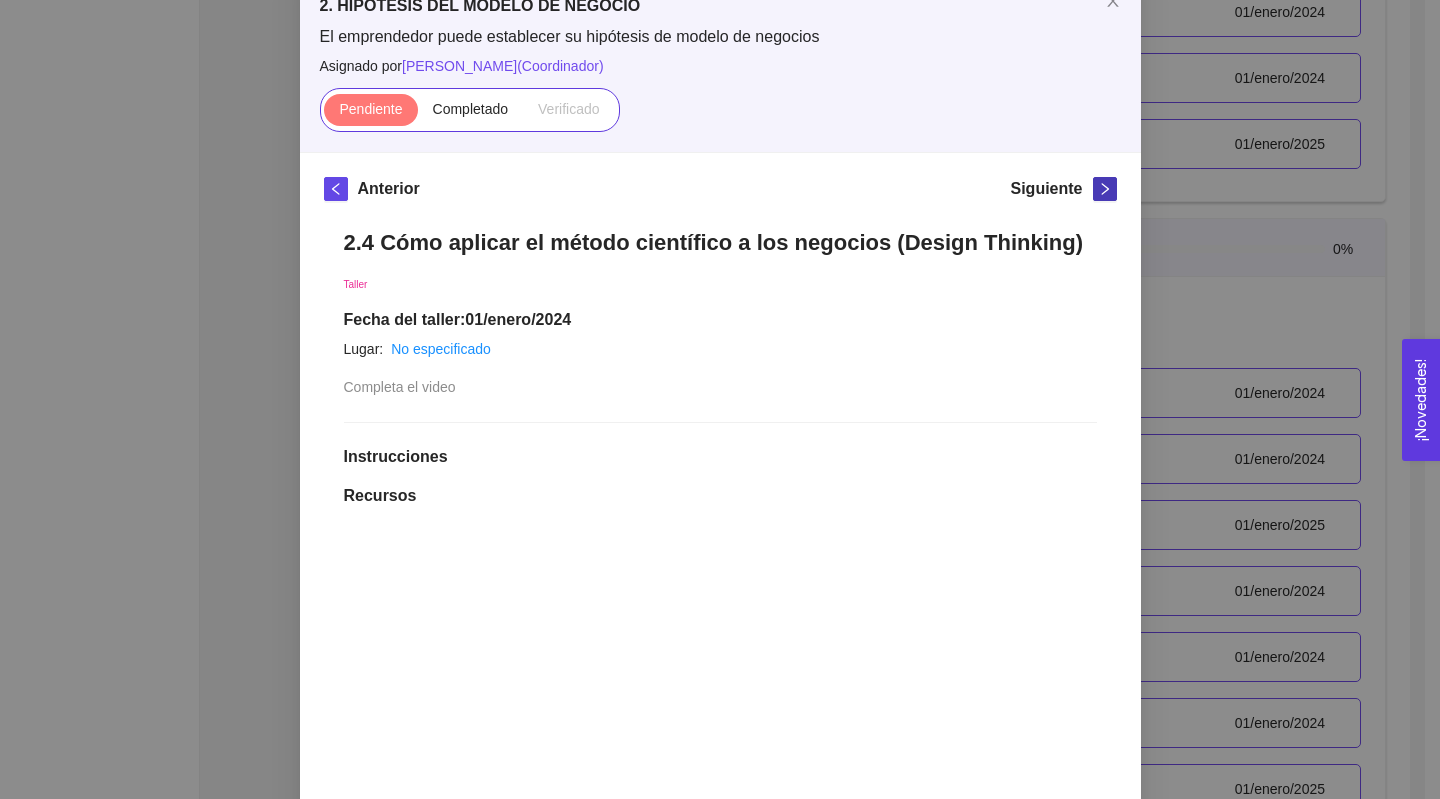 scroll, scrollTop: 122, scrollLeft: 0, axis: vertical 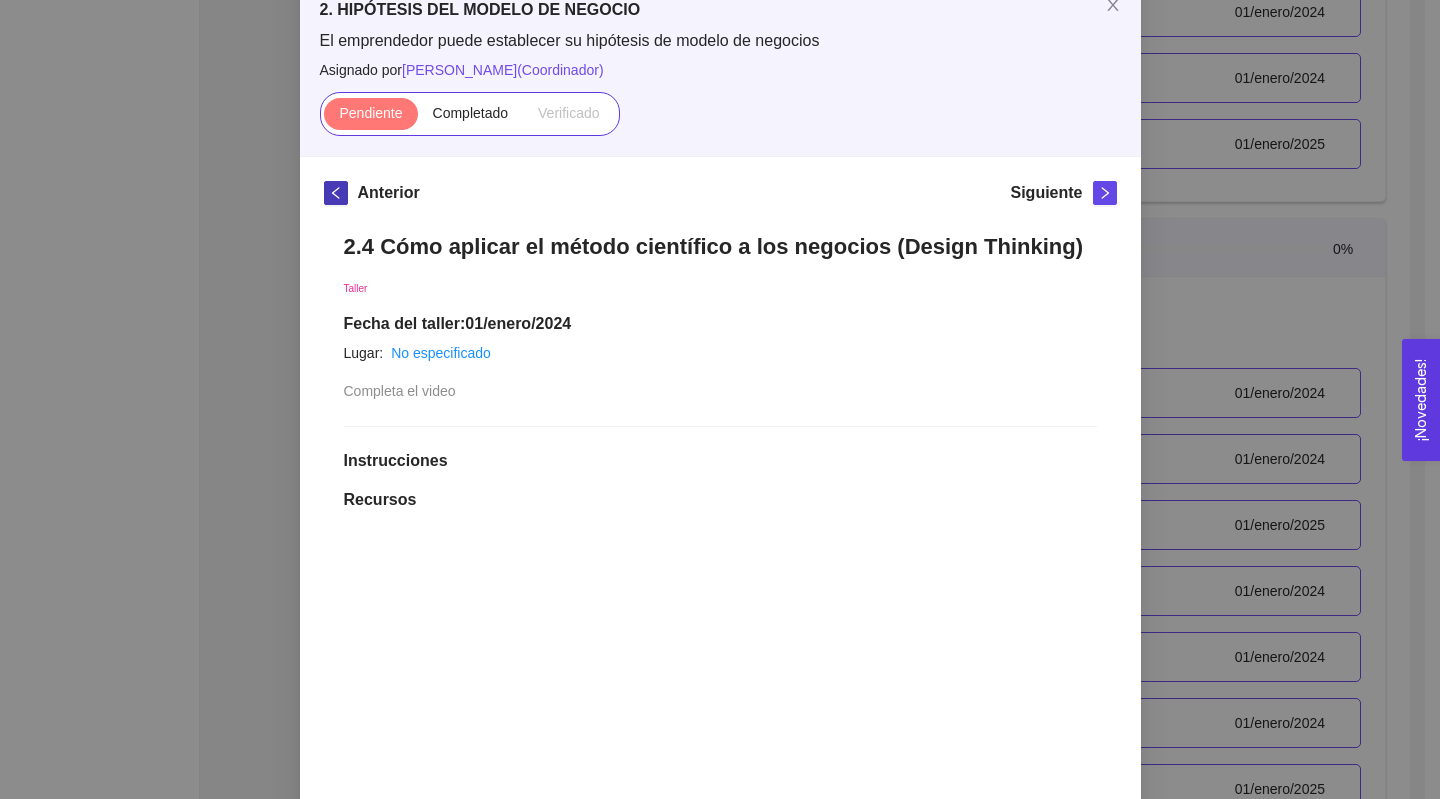 click 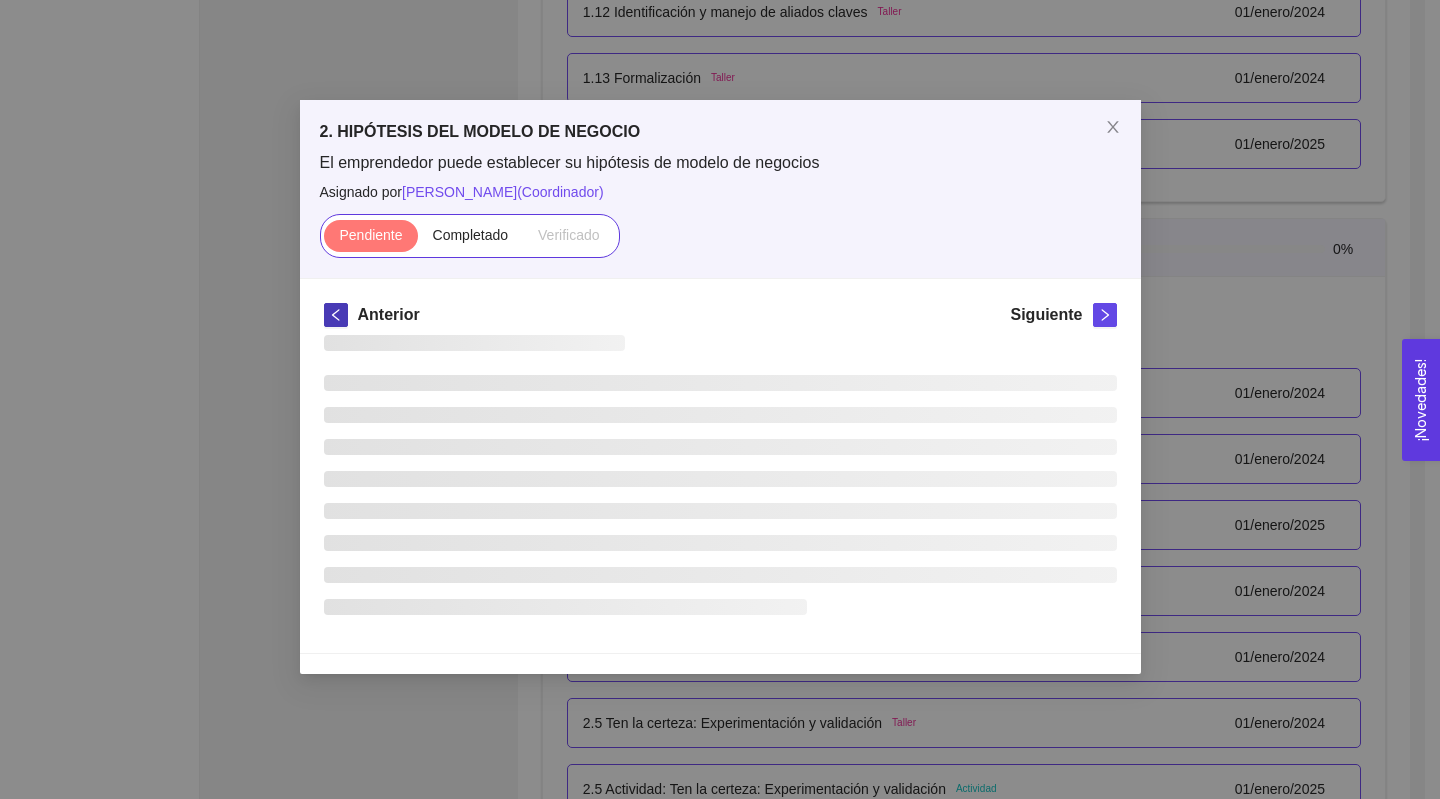 scroll, scrollTop: 0, scrollLeft: 0, axis: both 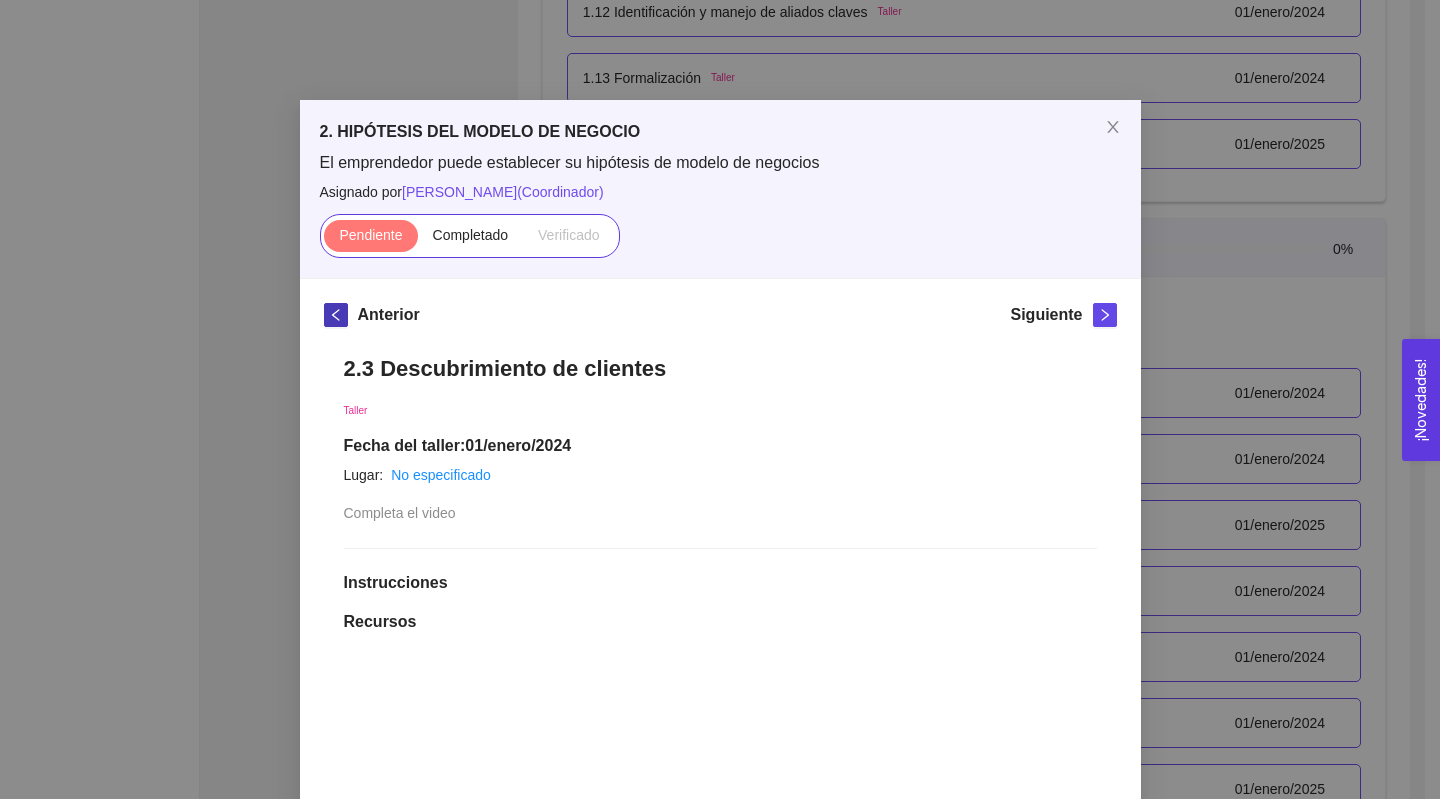 click 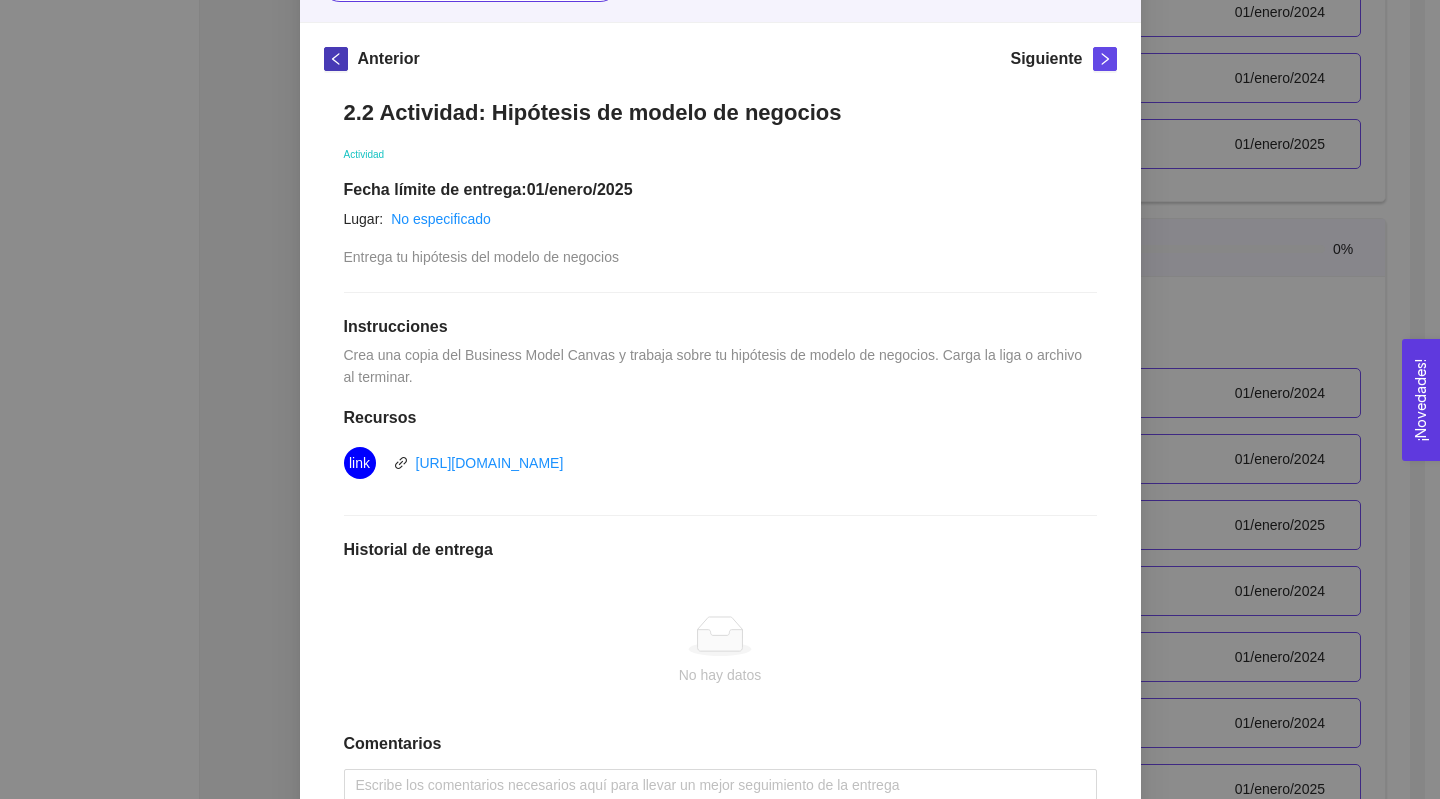 scroll, scrollTop: 263, scrollLeft: 0, axis: vertical 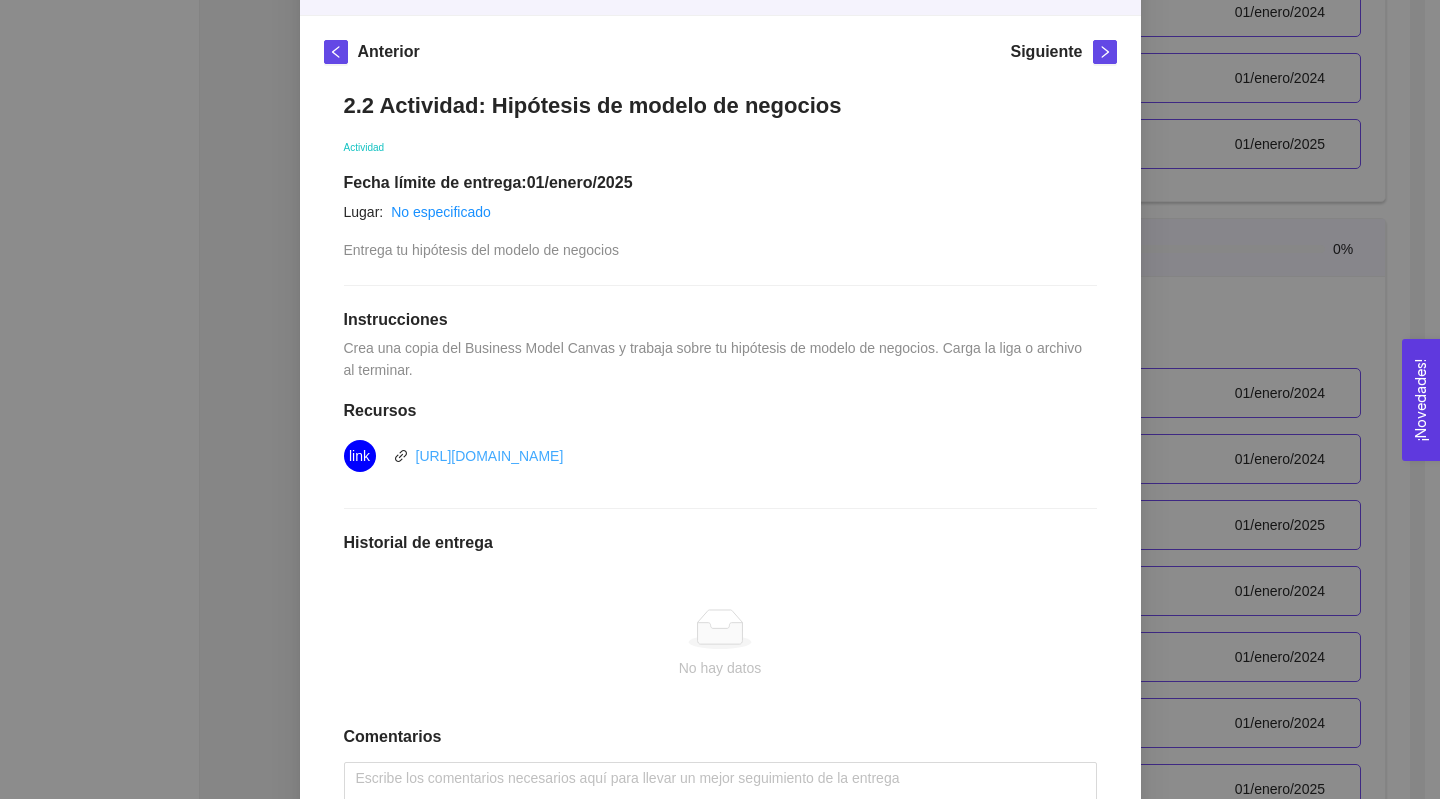 click on "[URL][DOMAIN_NAME]" at bounding box center (490, 456) 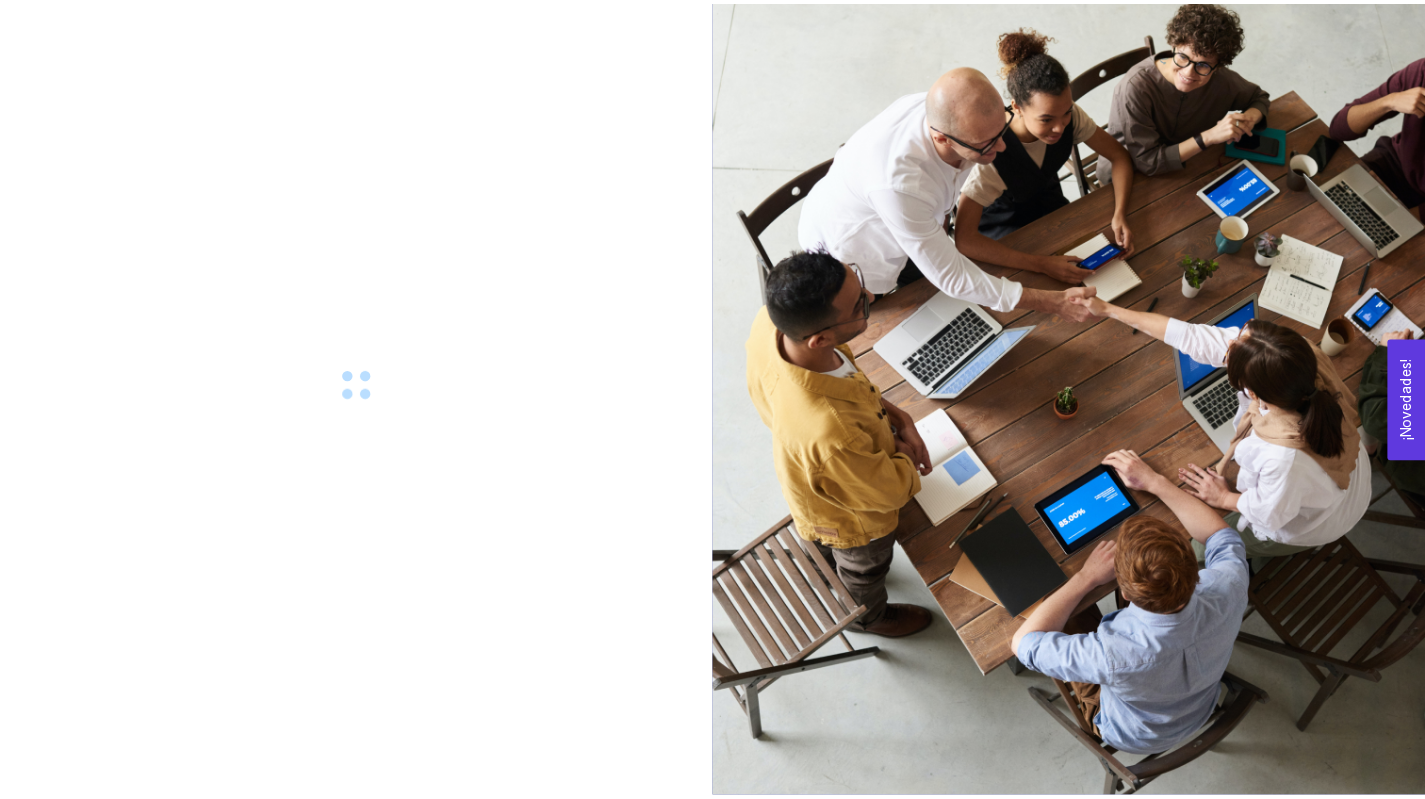 scroll, scrollTop: 0, scrollLeft: 0, axis: both 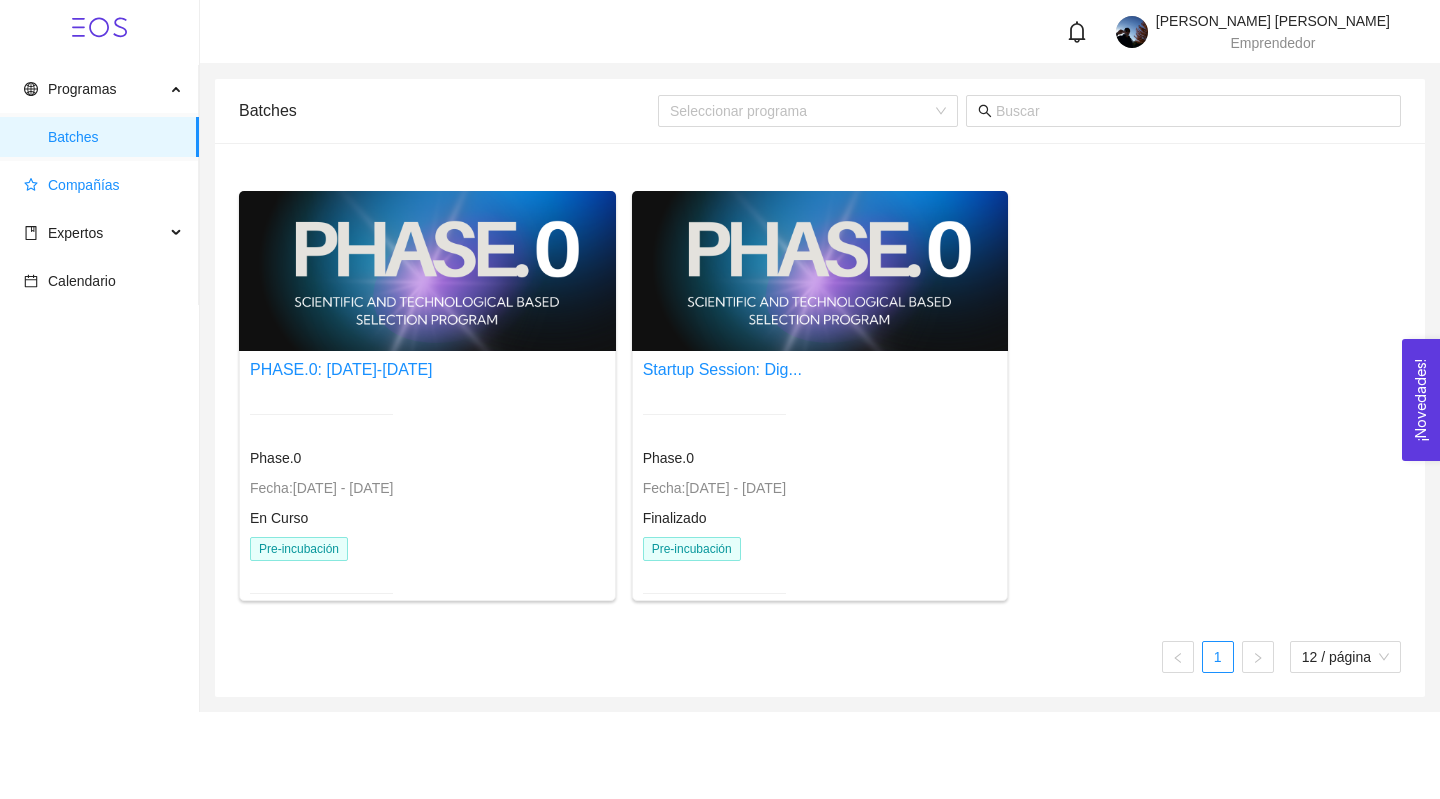 click on "Compañías" at bounding box center [84, 185] 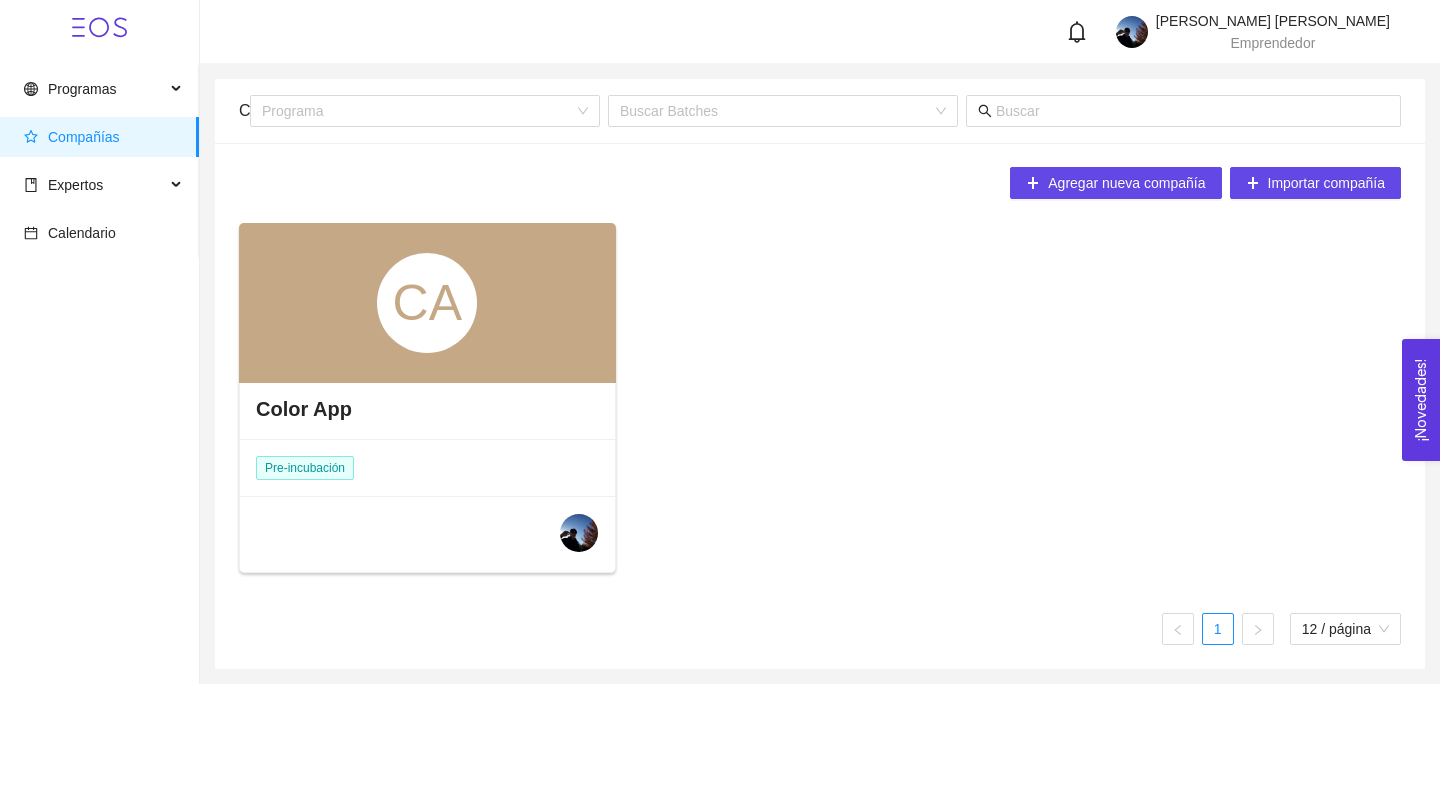 click on "Color App" at bounding box center (427, 409) 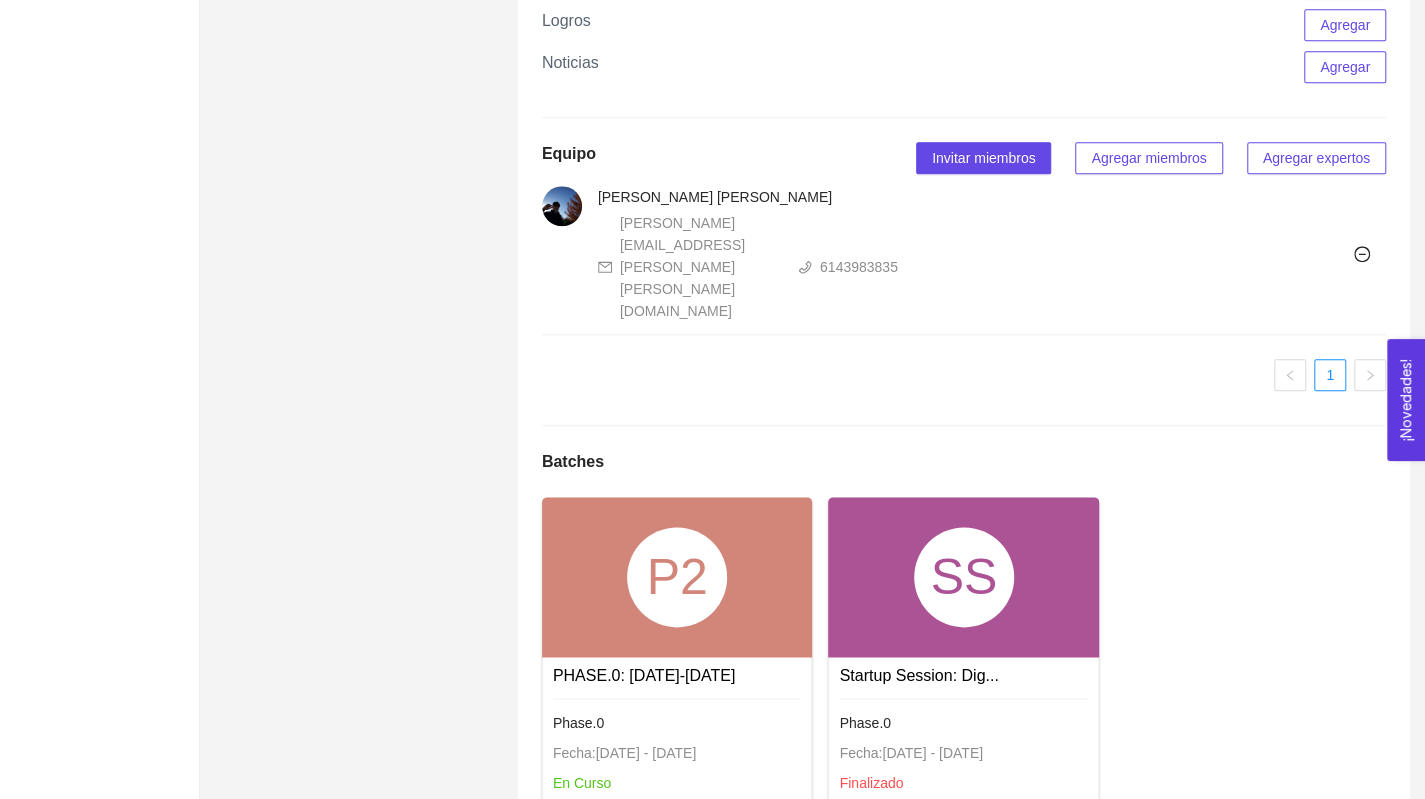 scroll, scrollTop: 1174, scrollLeft: 0, axis: vertical 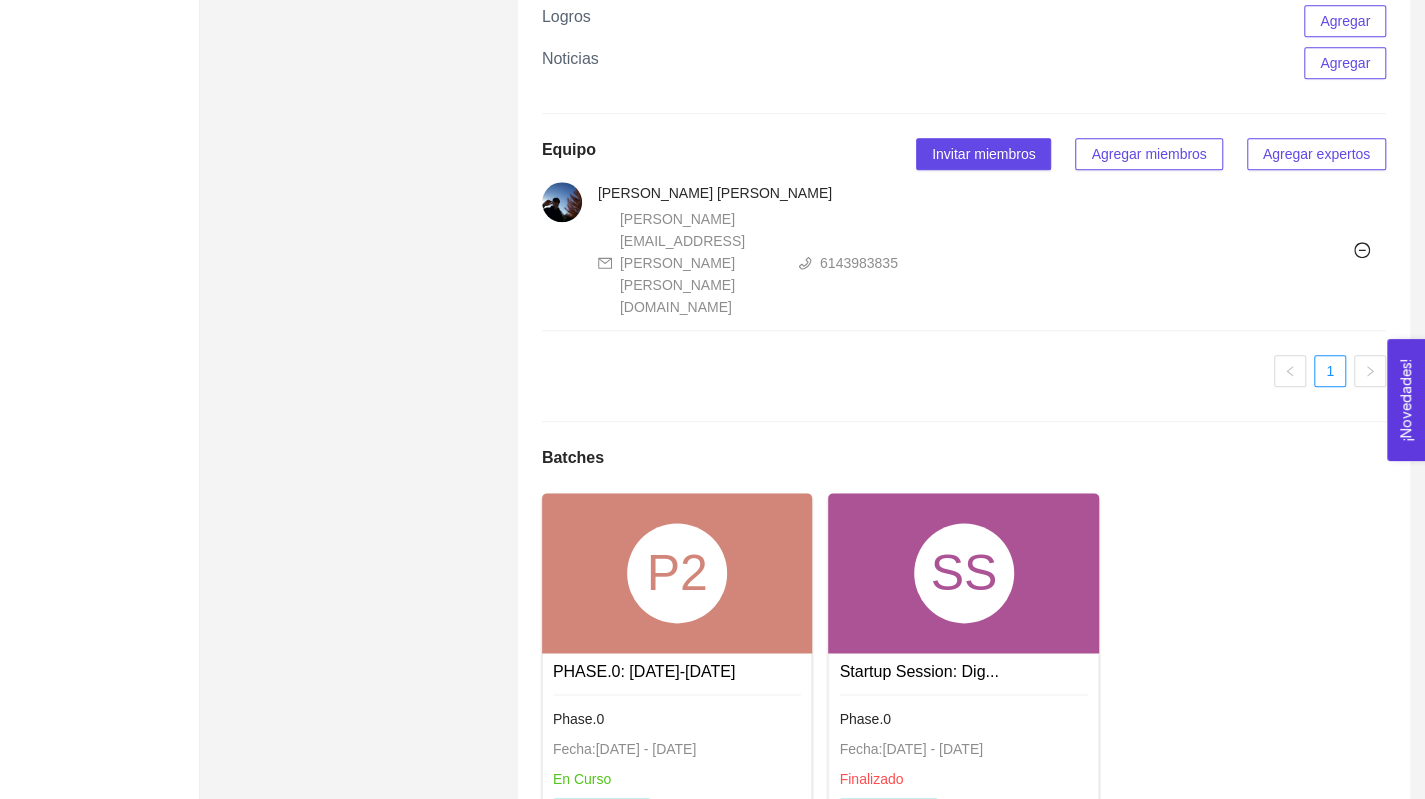 click on "P2" at bounding box center [677, 573] 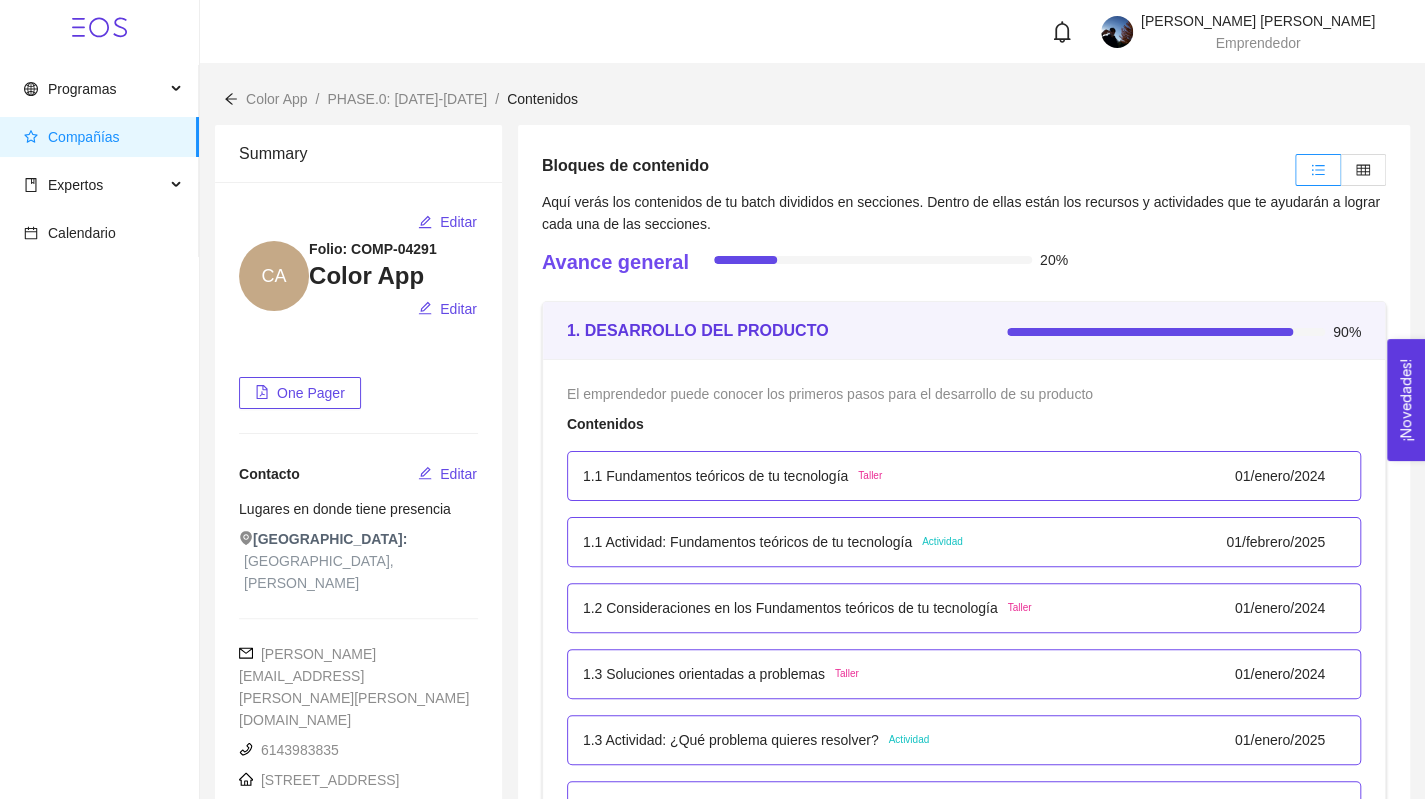 click on "1. DESARROLLO DEL PRODUCTO" at bounding box center (698, 330) 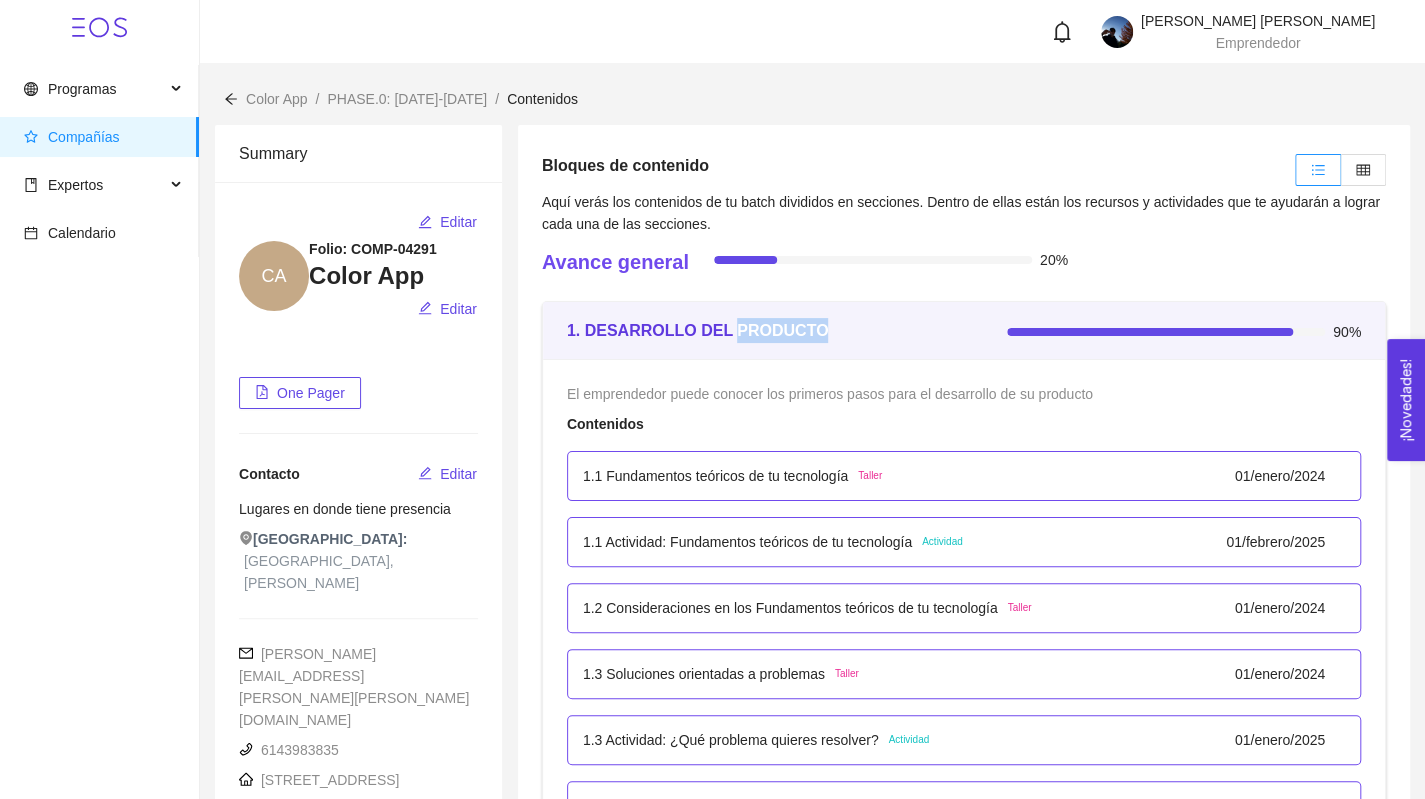 click on "1. DESARROLLO DEL PRODUCTO" at bounding box center [698, 330] 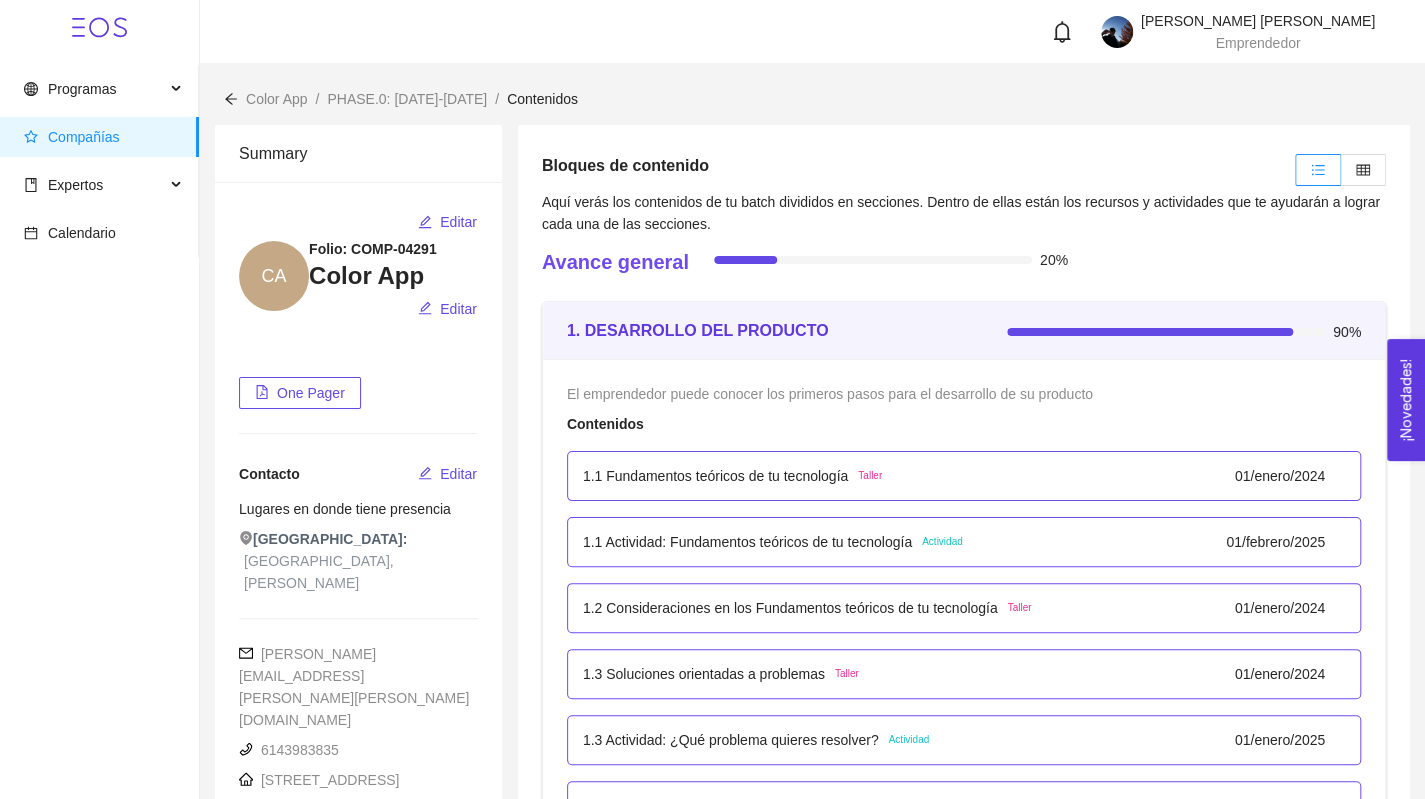 click on "1. DESARROLLO DEL PRODUCTO" at bounding box center [698, 330] 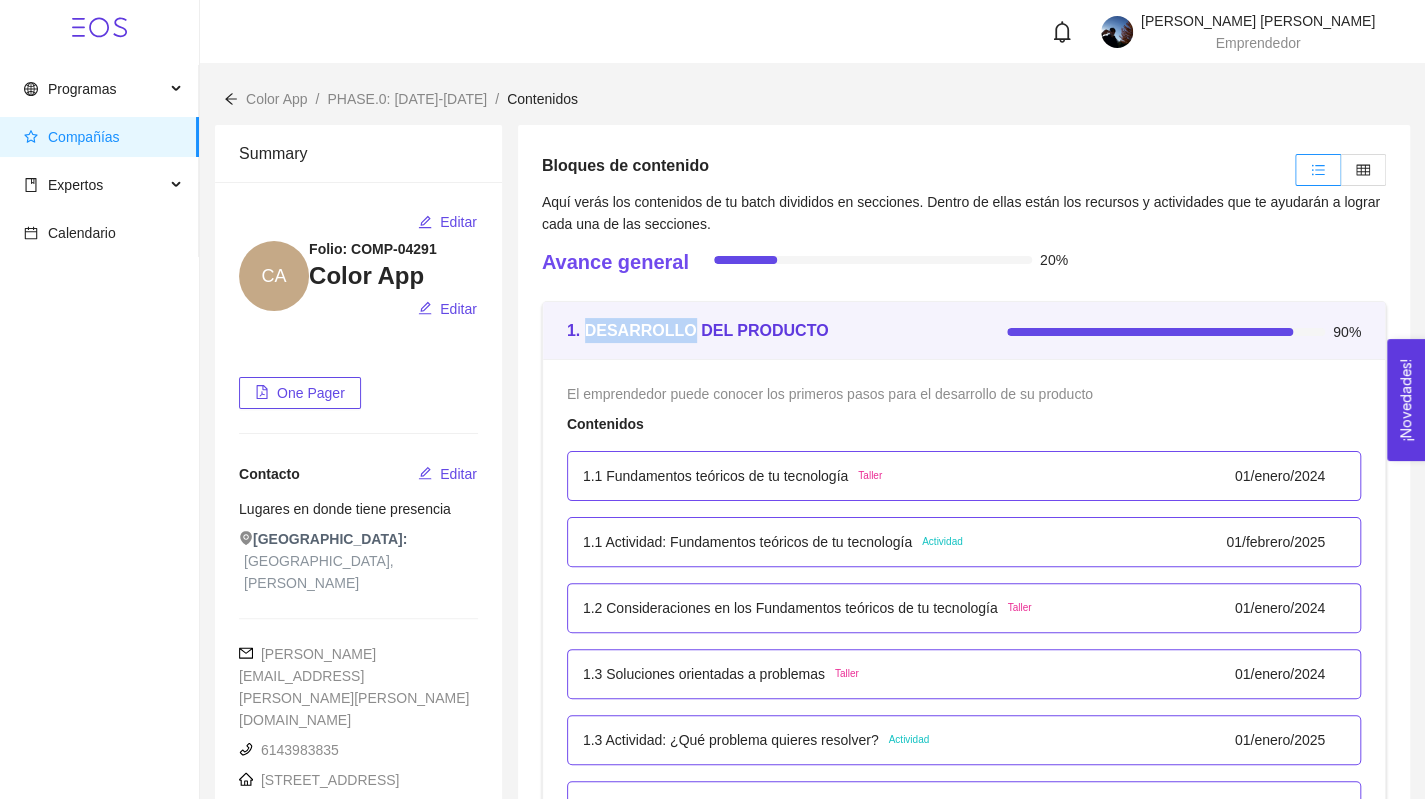 click on "1. DESARROLLO DEL PRODUCTO" at bounding box center (698, 330) 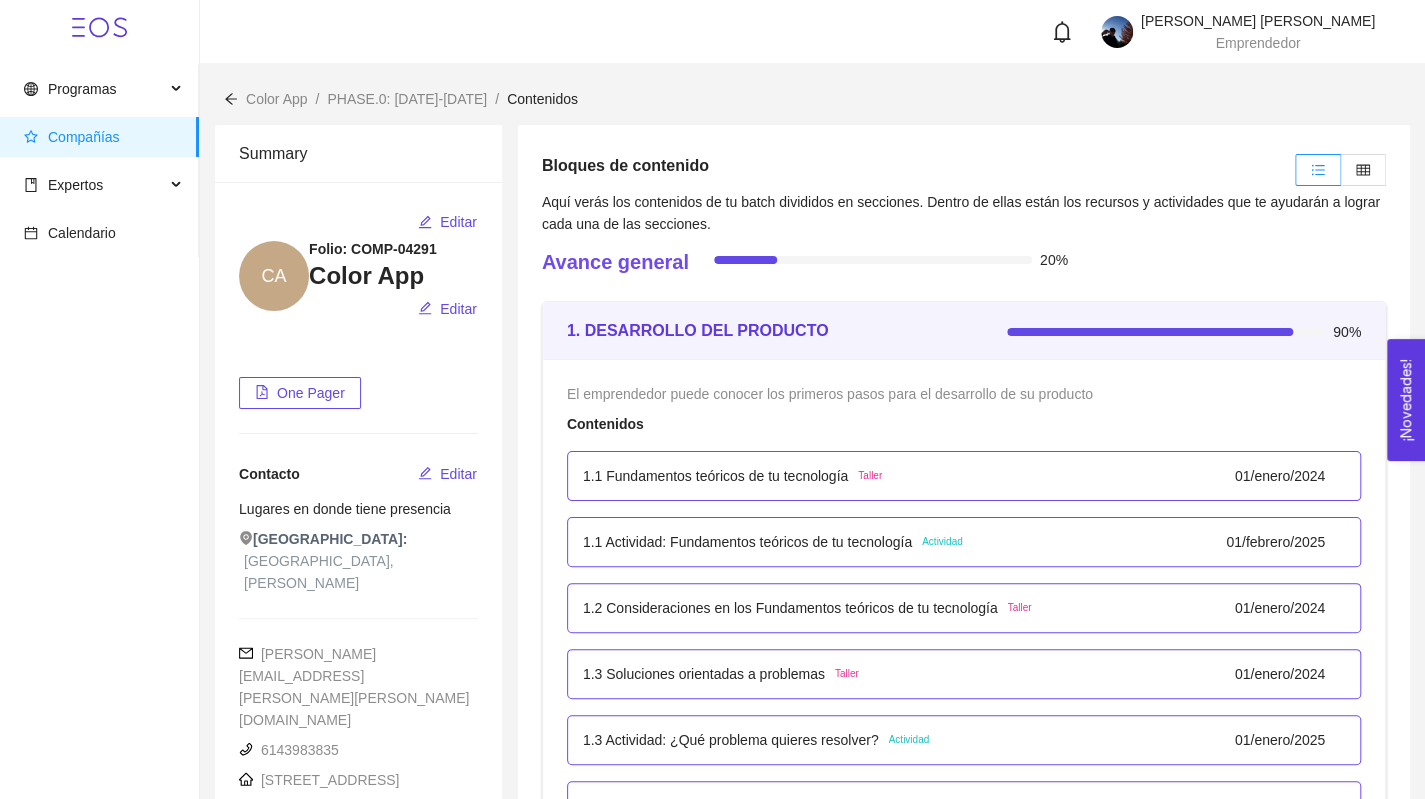 click on "1. DESARROLLO DEL PRODUCTO" at bounding box center (698, 330) 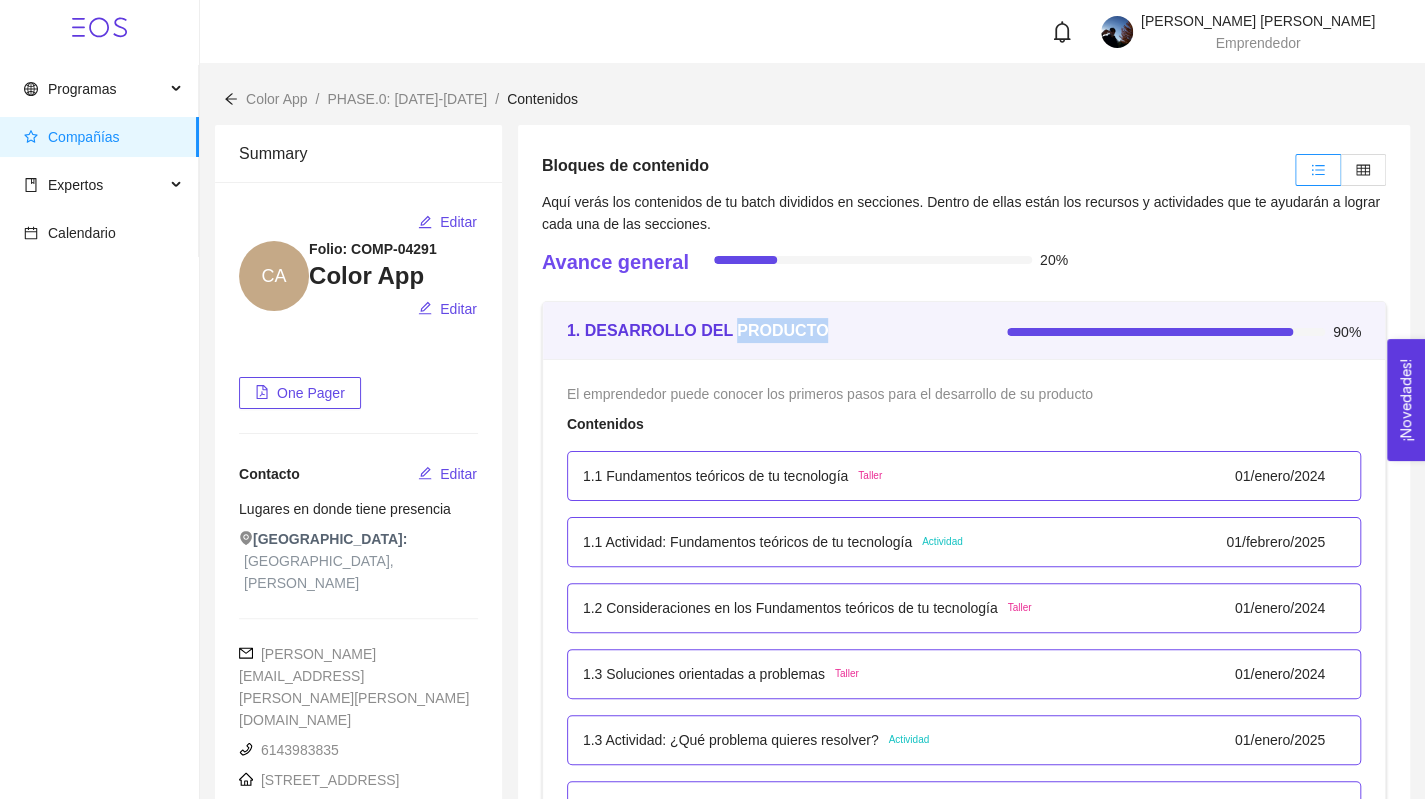 click on "1. DESARROLLO DEL PRODUCTO" at bounding box center [698, 330] 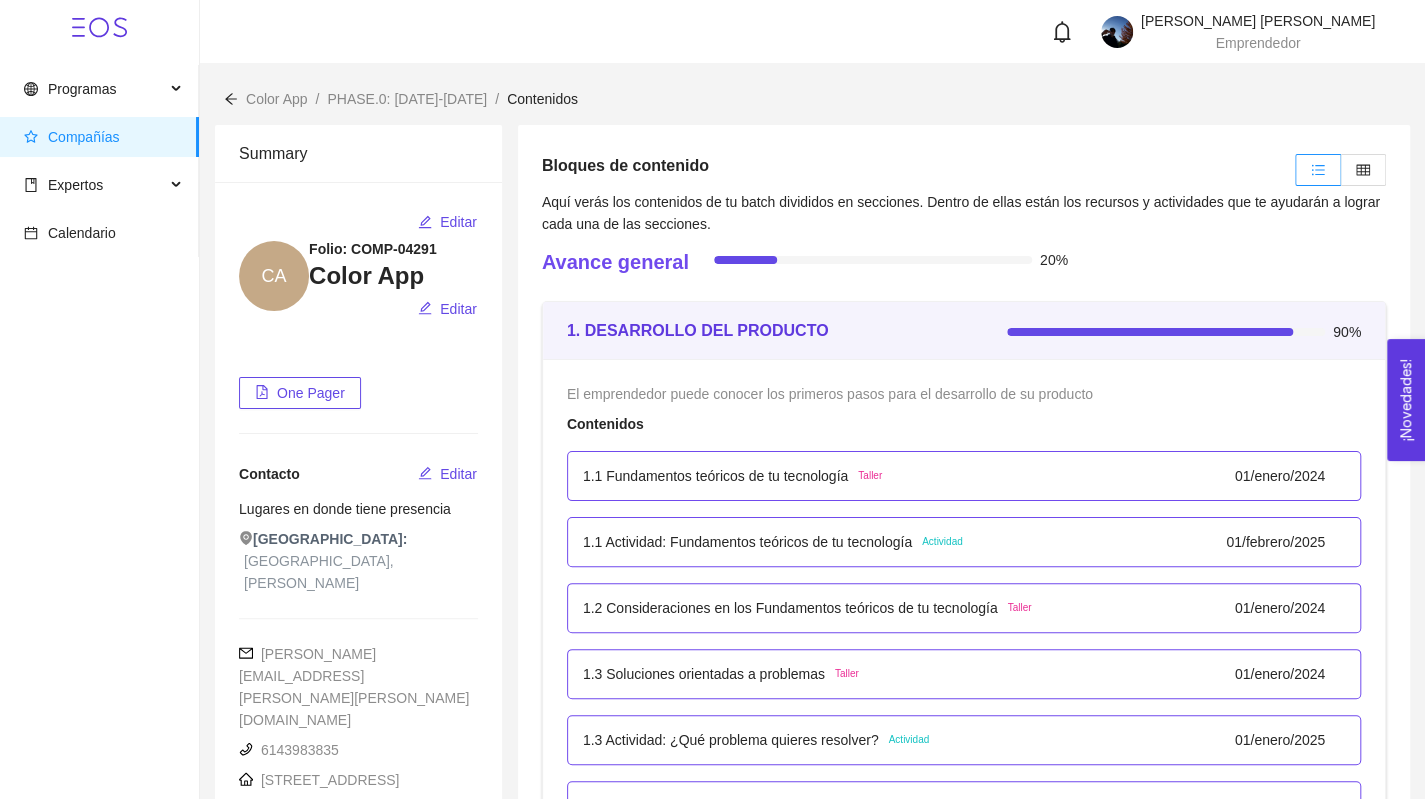 click on "Bloques de contenido" at bounding box center (625, 166) 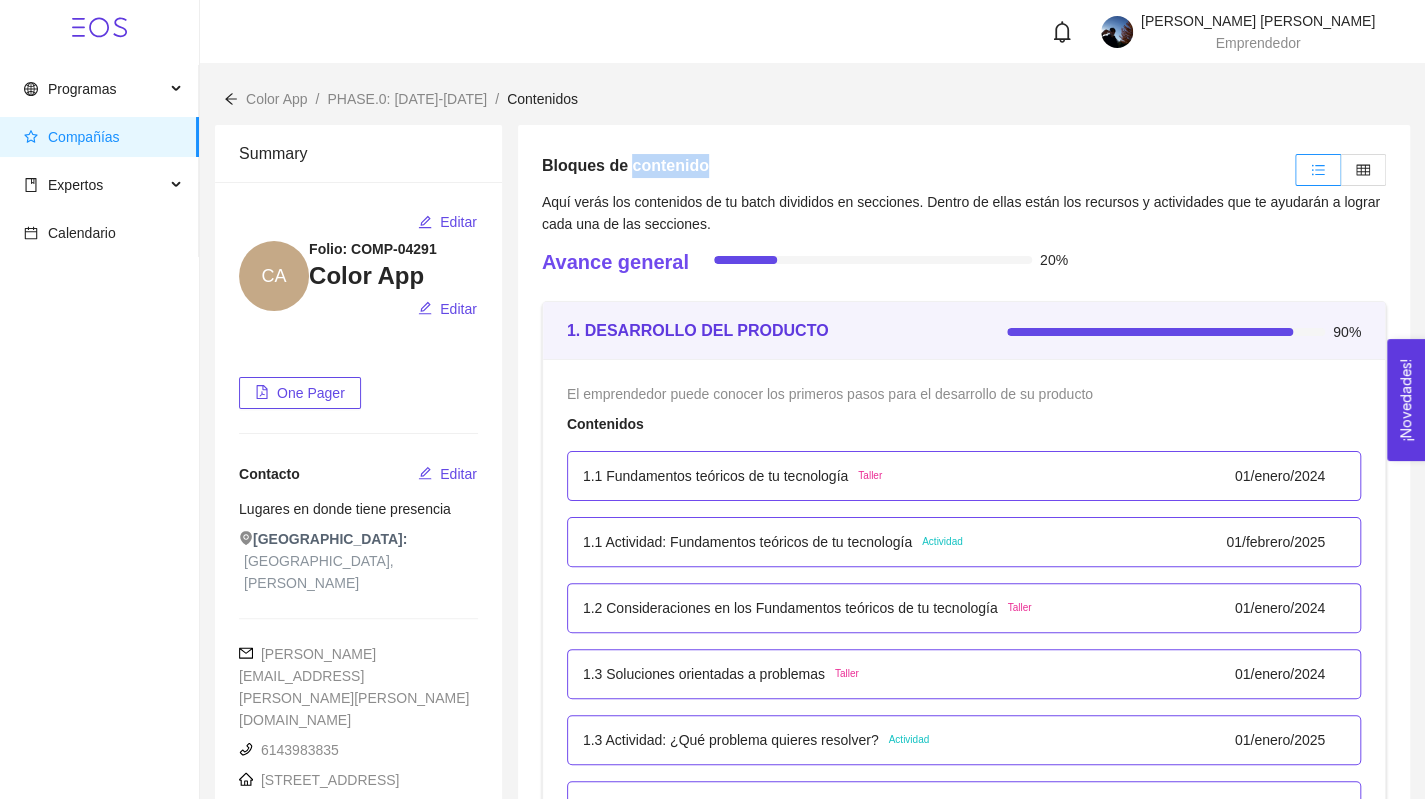 click on "Bloques de contenido" at bounding box center (625, 166) 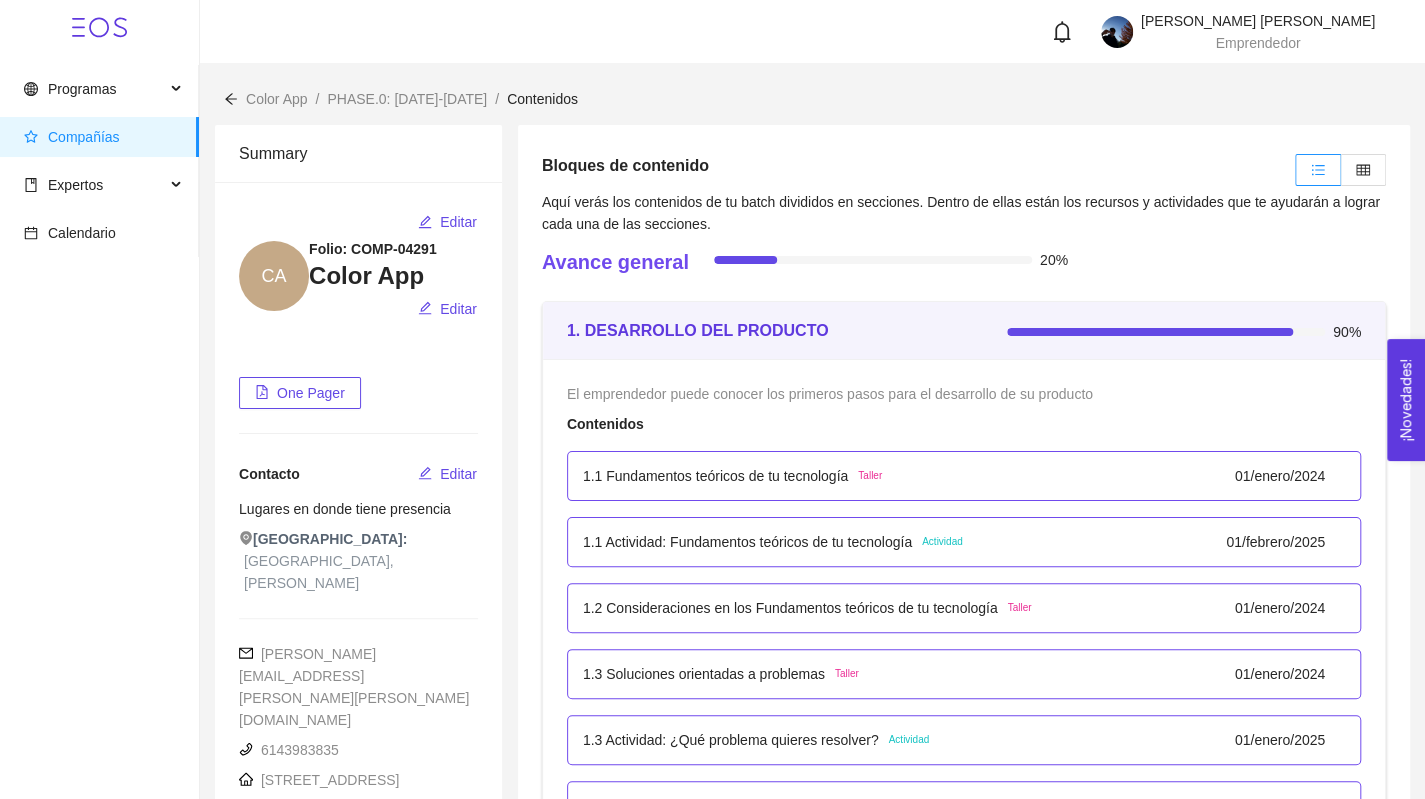 click on "Bloques de contenido" at bounding box center (625, 166) 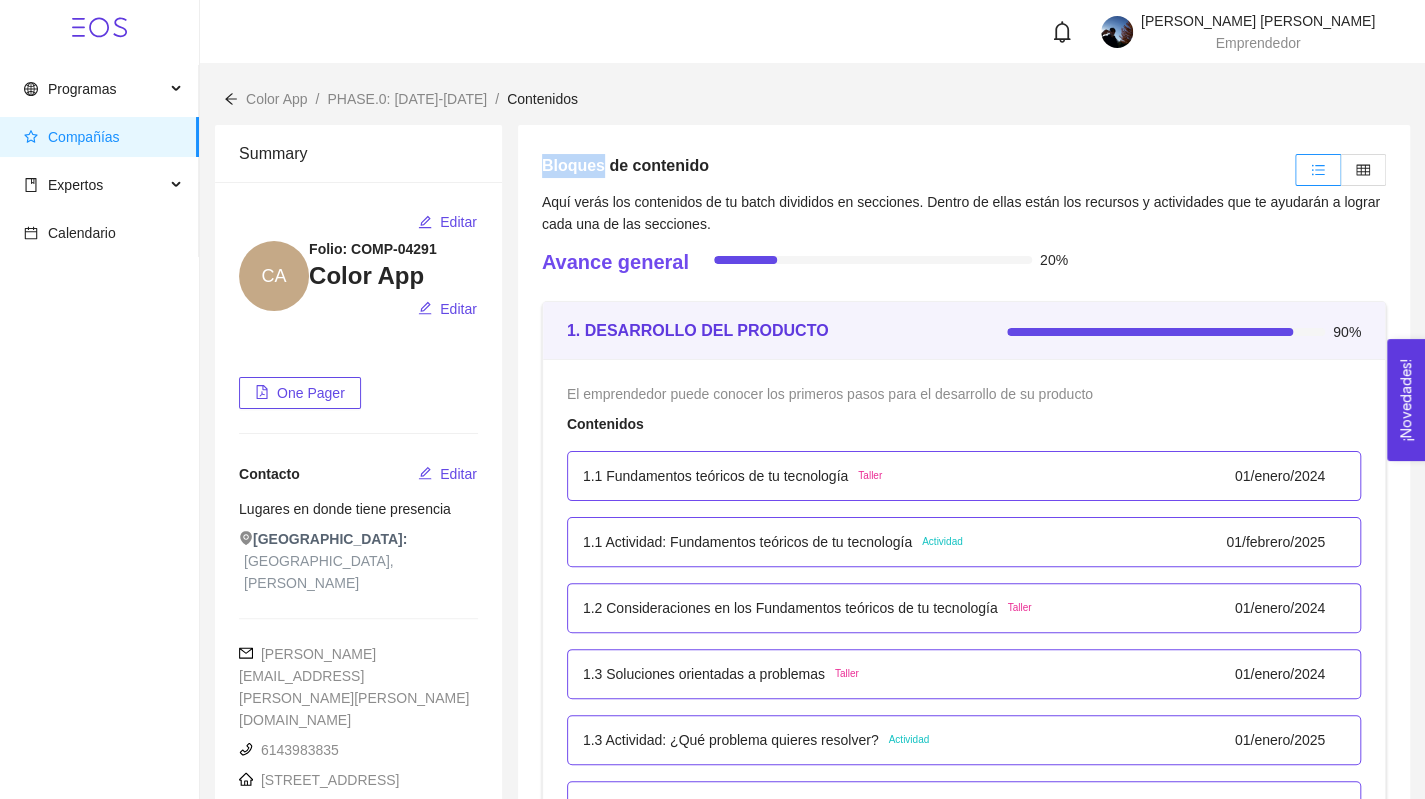click on "Bloques de contenido" at bounding box center (625, 166) 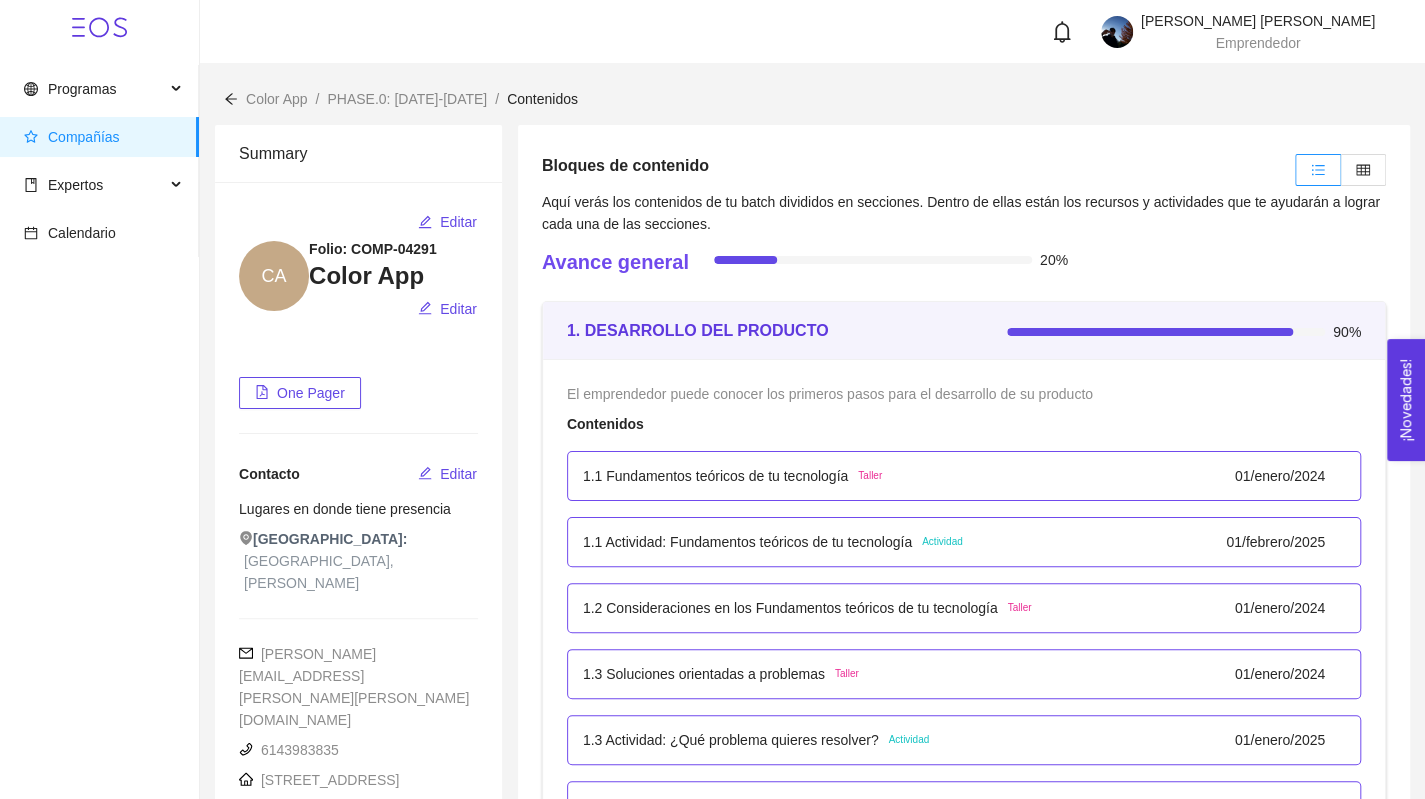 click on "Bloques de contenido" at bounding box center (625, 166) 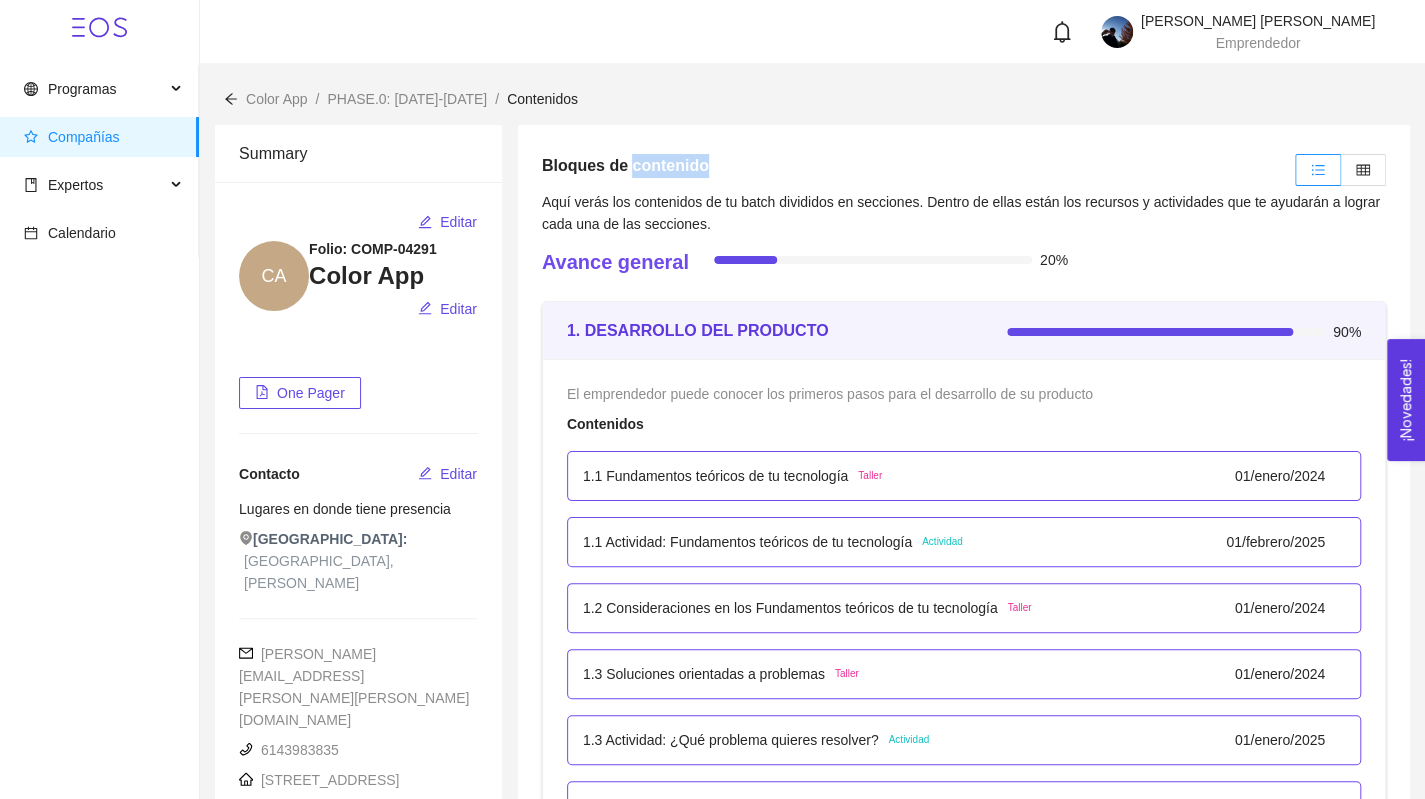 click on "Bloques de contenido" at bounding box center (625, 166) 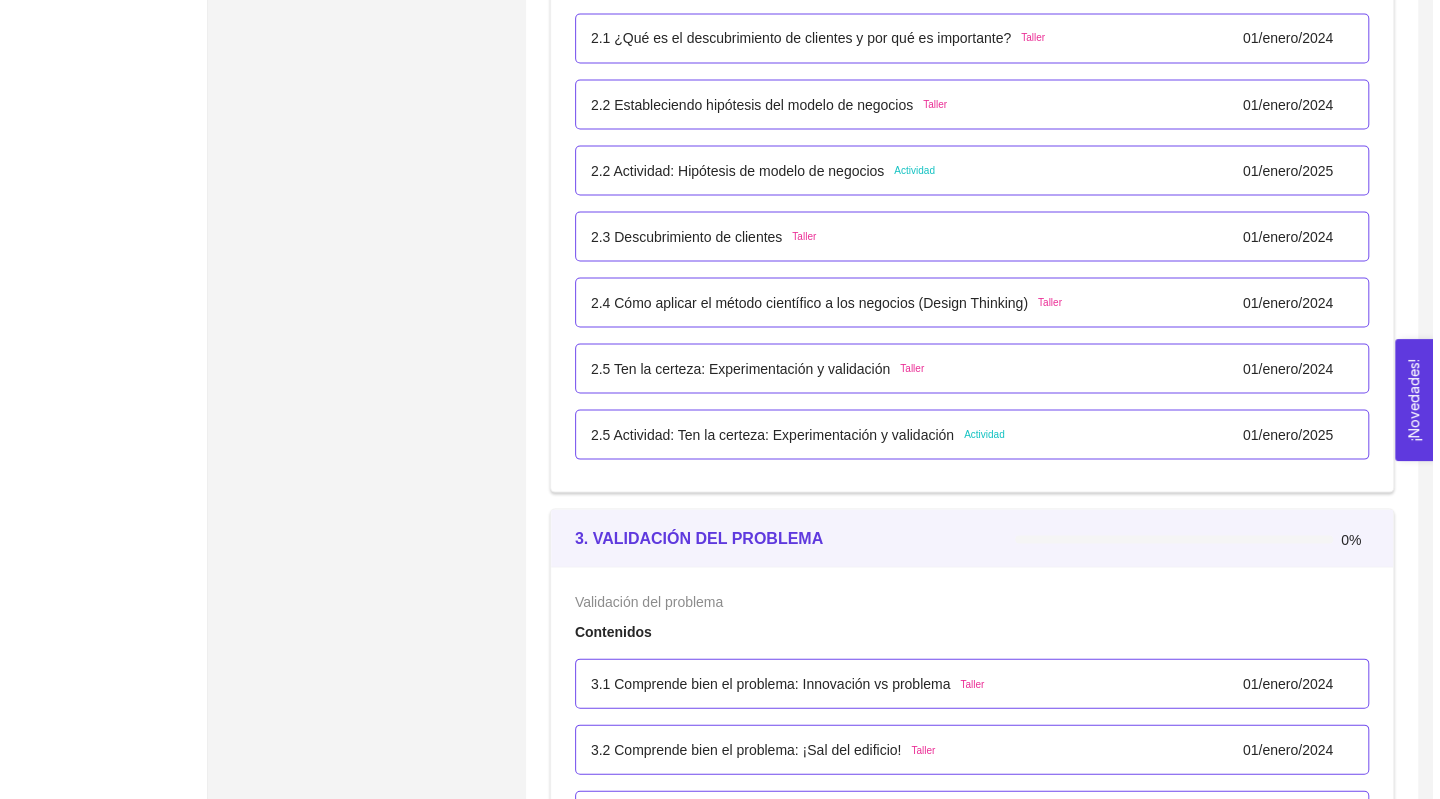 scroll, scrollTop: 2074, scrollLeft: 0, axis: vertical 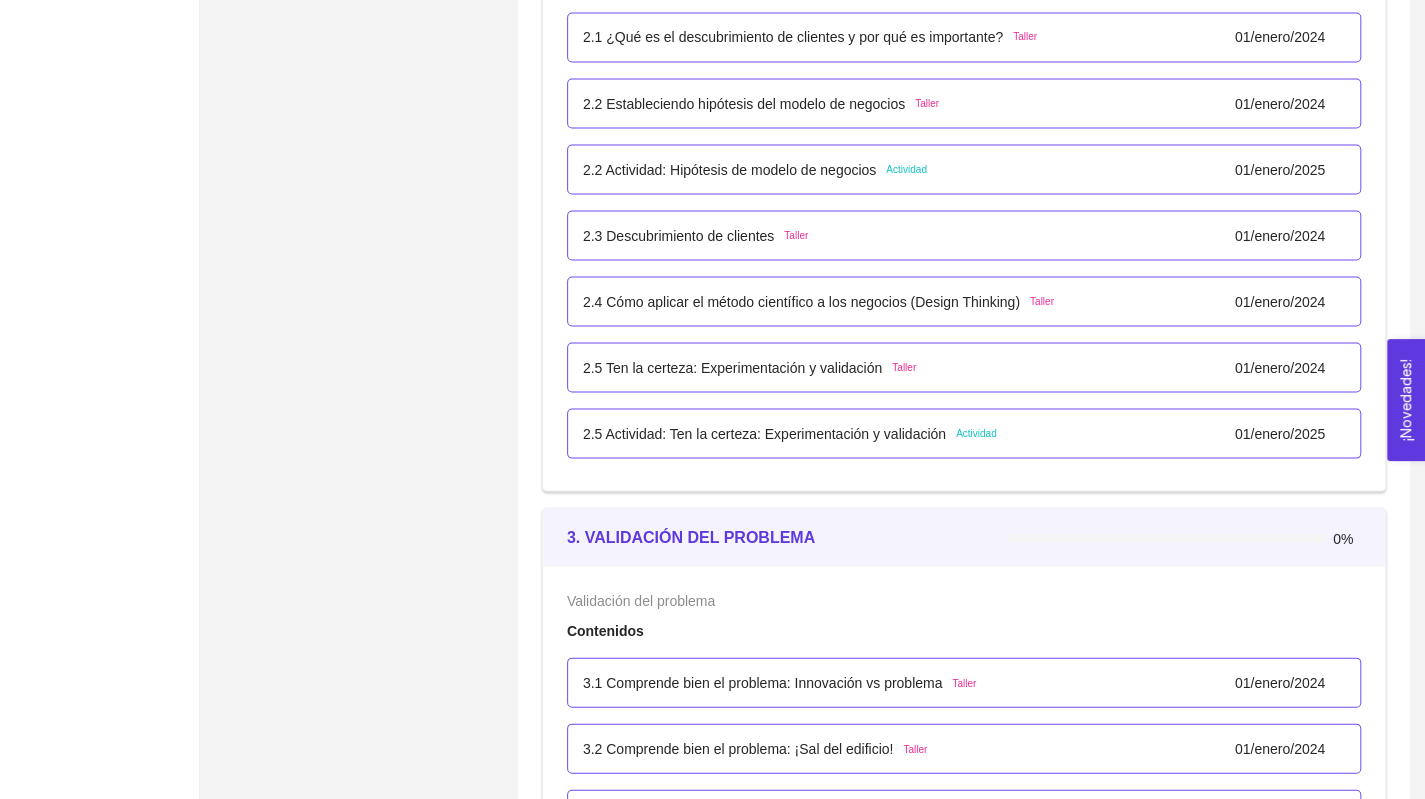 click on "2.3 Descubrimiento de clientes" at bounding box center (678, 235) 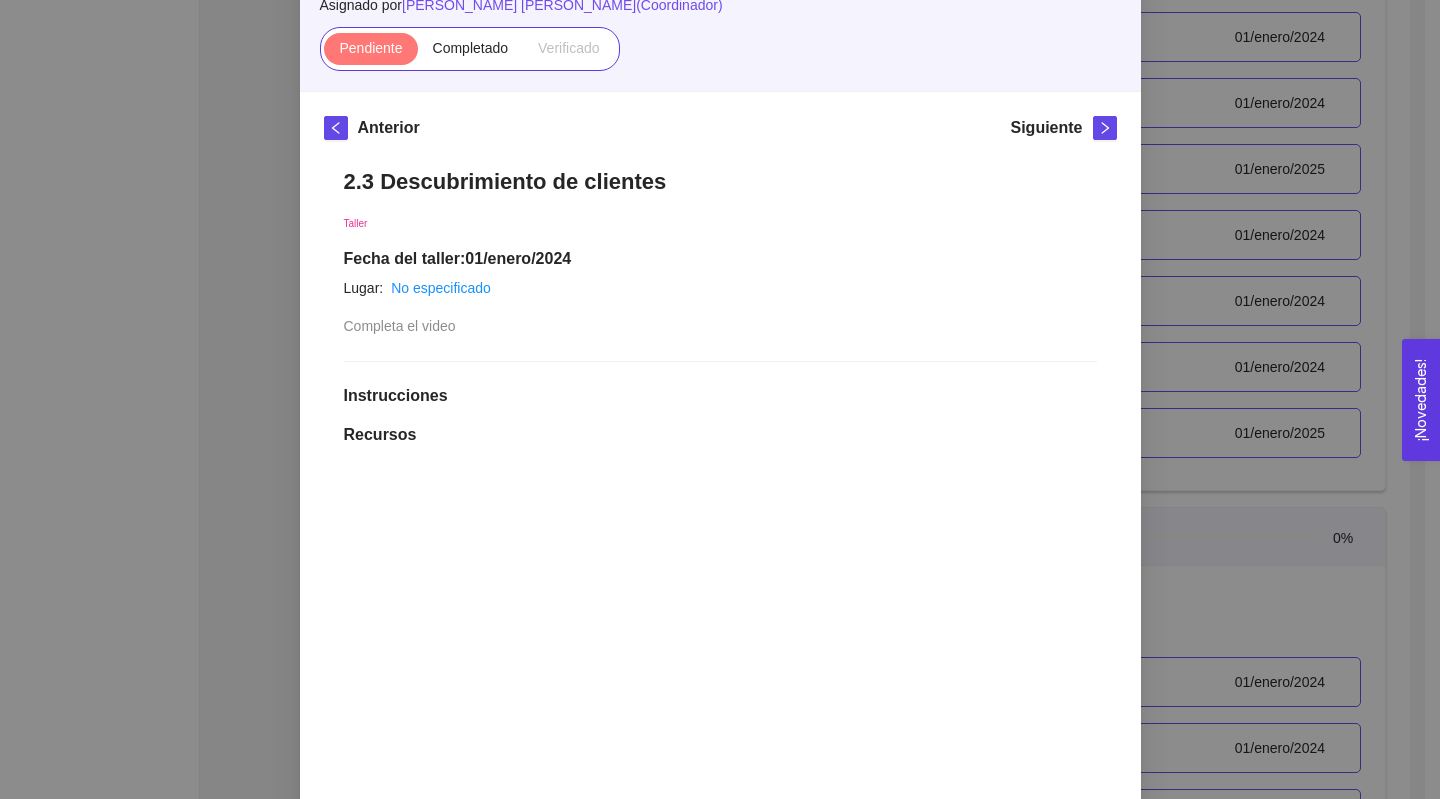 scroll, scrollTop: 182, scrollLeft: 0, axis: vertical 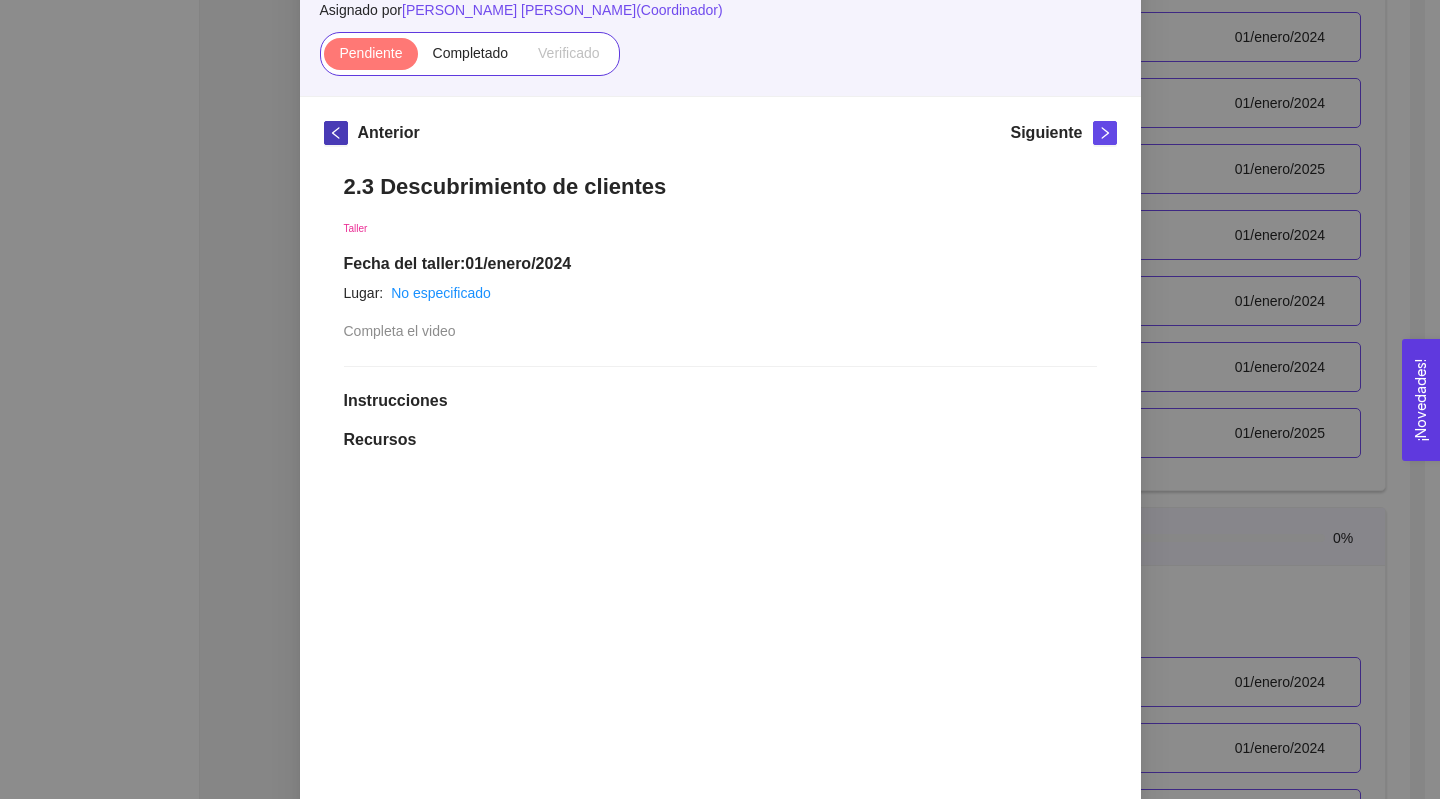 click at bounding box center [336, 133] 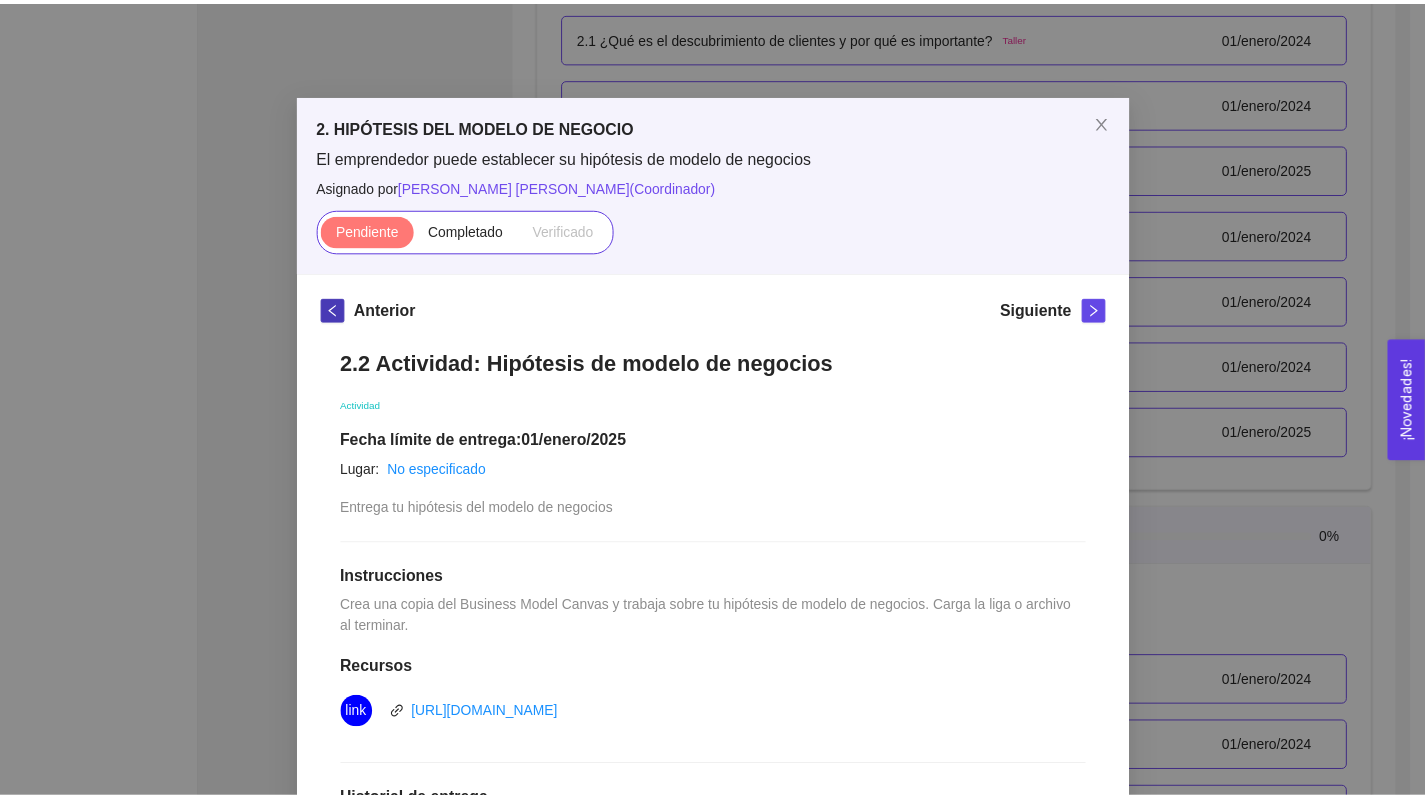 scroll, scrollTop: 0, scrollLeft: 0, axis: both 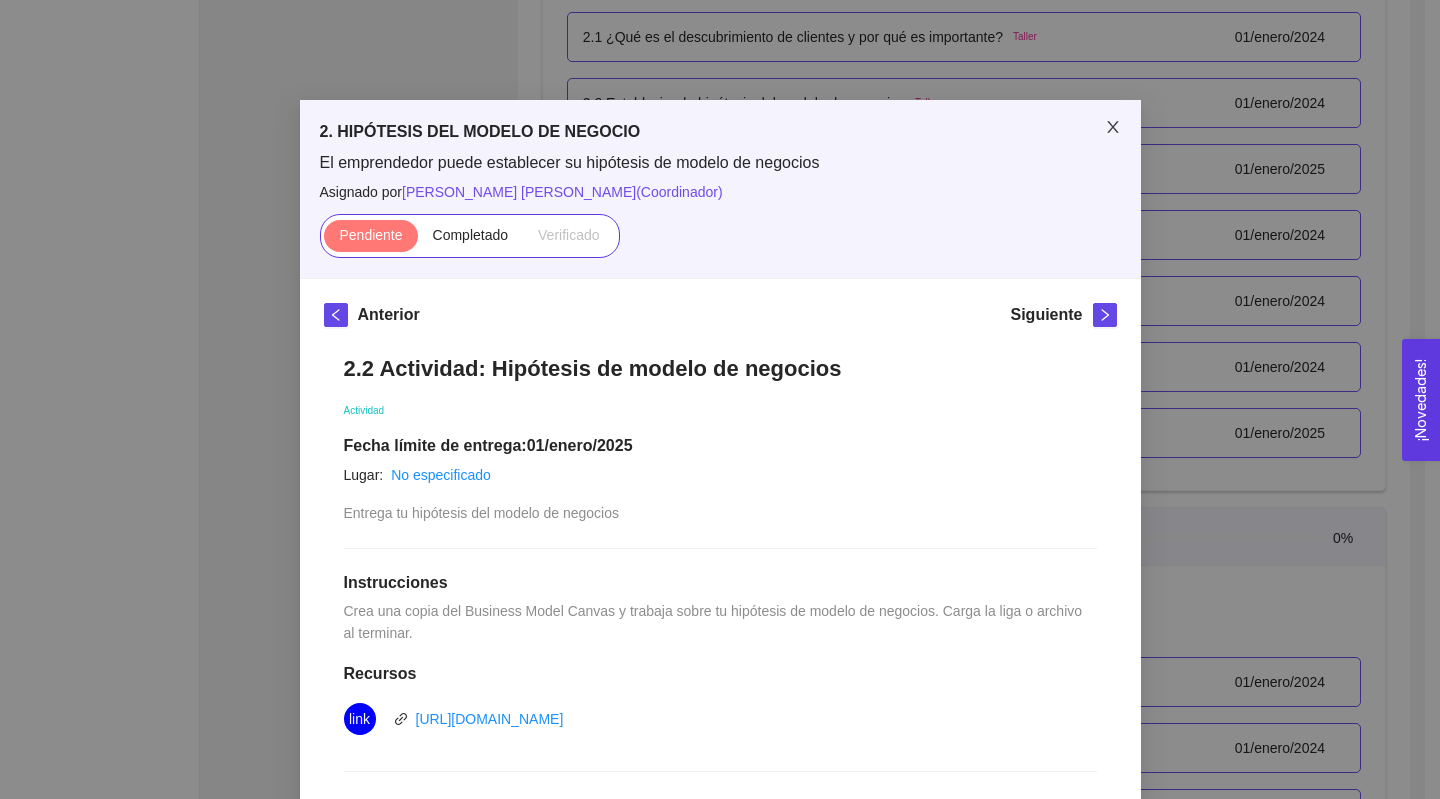 click 